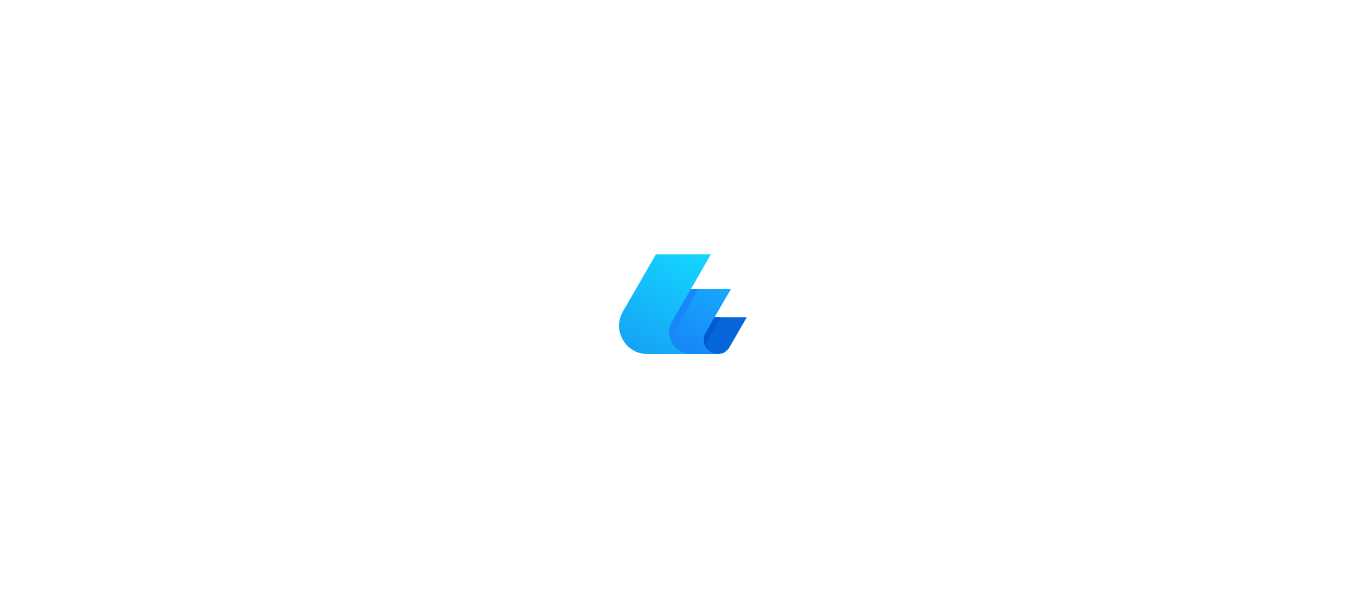 scroll, scrollTop: 0, scrollLeft: 0, axis: both 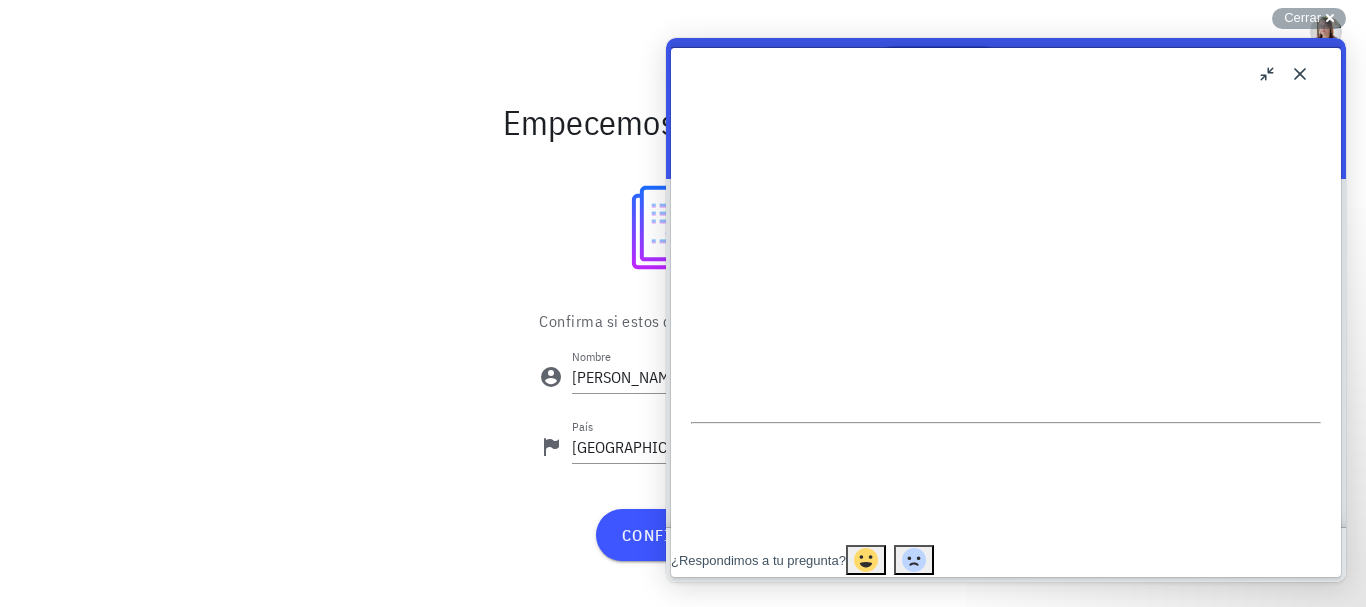 click on "u" at bounding box center [1268, 74] 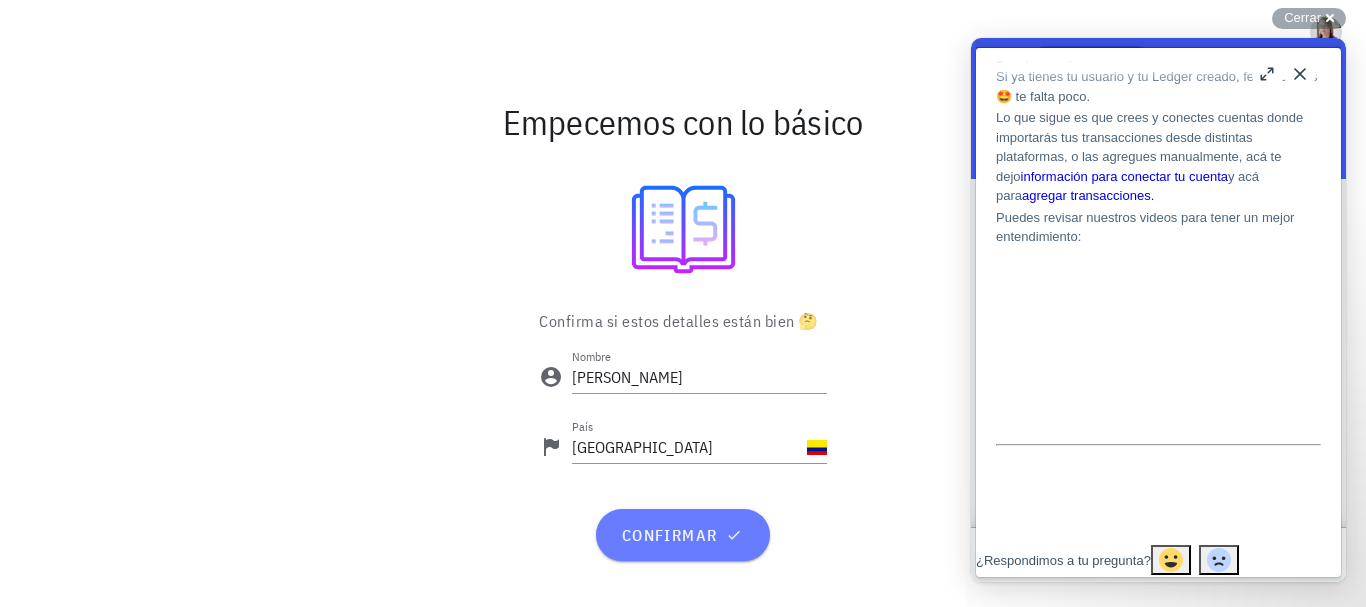 click on "confirmar" at bounding box center (682, 535) 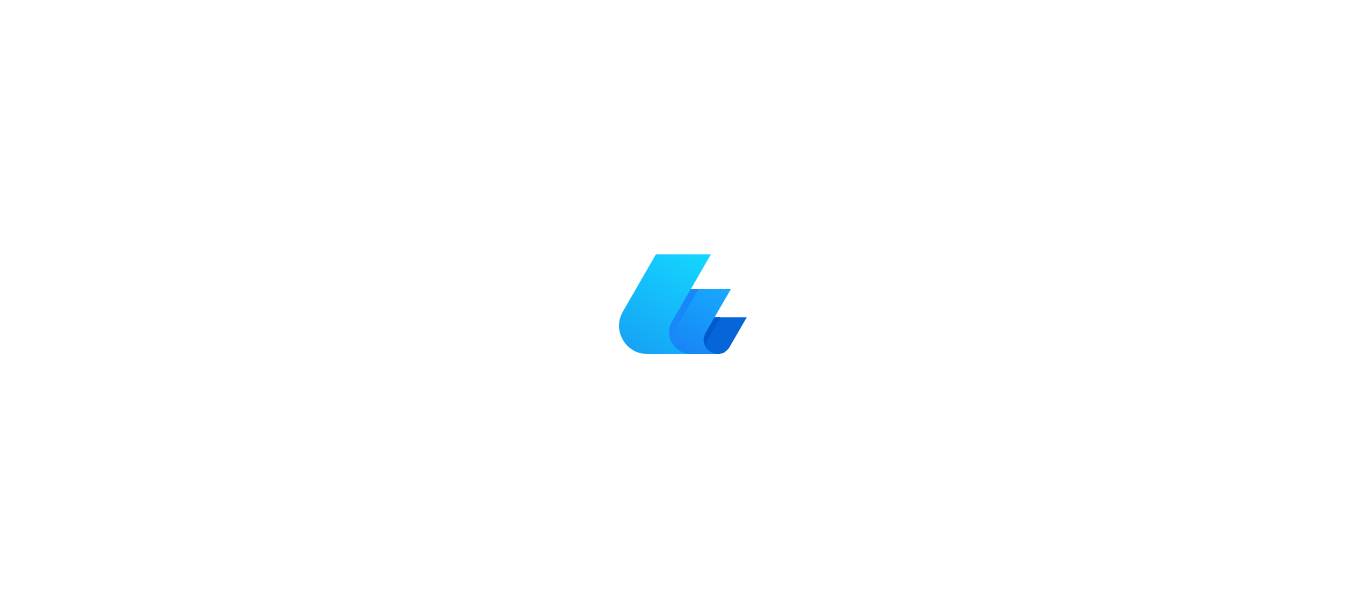 scroll, scrollTop: 0, scrollLeft: 0, axis: both 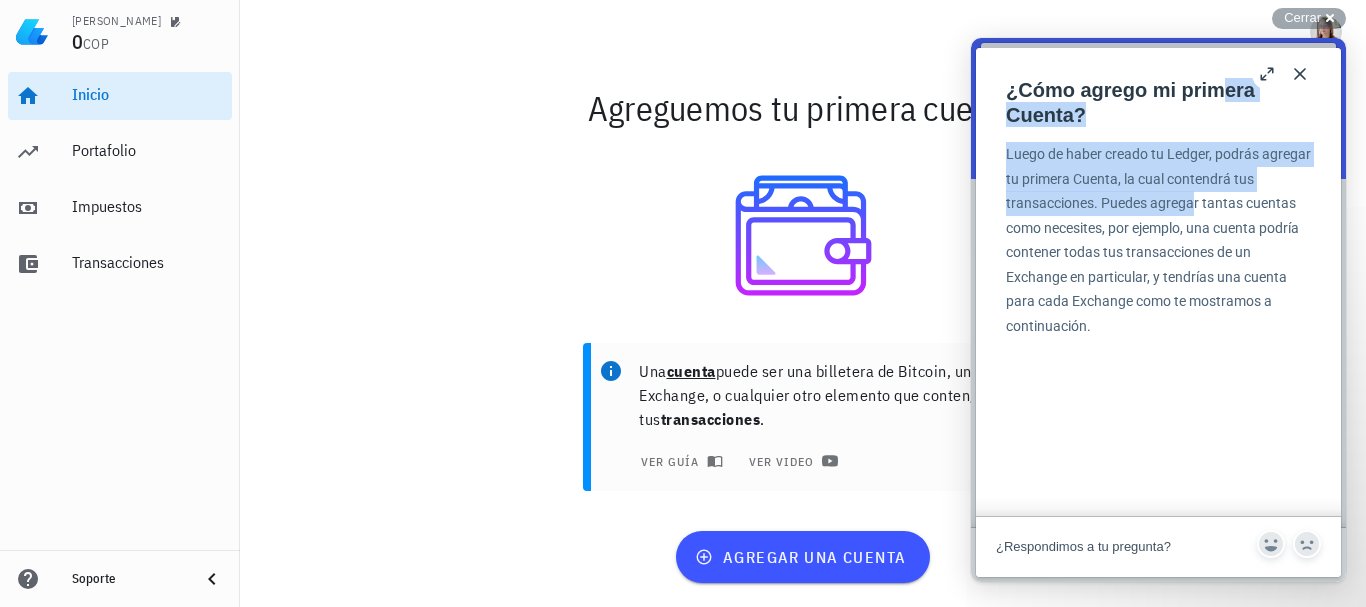 drag, startPoint x: 1220, startPoint y: 55, endPoint x: 1213, endPoint y: 186, distance: 131.18689 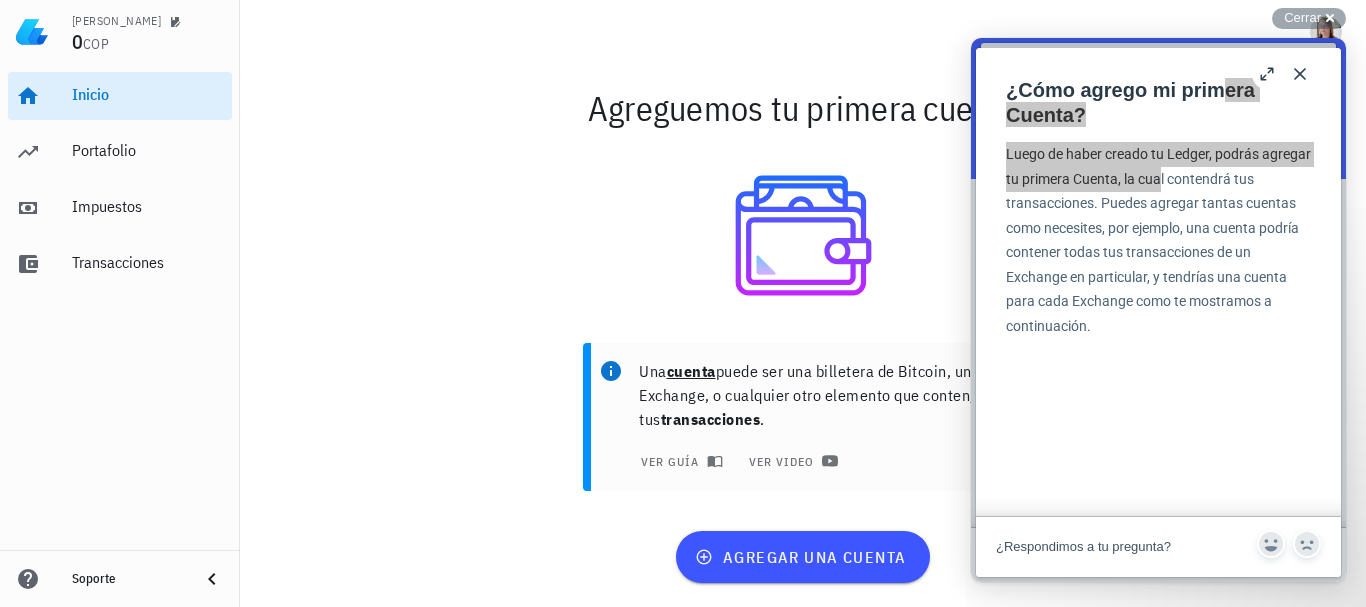 click on "Una  cuenta  puede ser una billetera de Bitcoin, un Exchange, o cualquier otro elemento que contenga tus  transacciones .
ver guía
ver video" at bounding box center (823, 417) 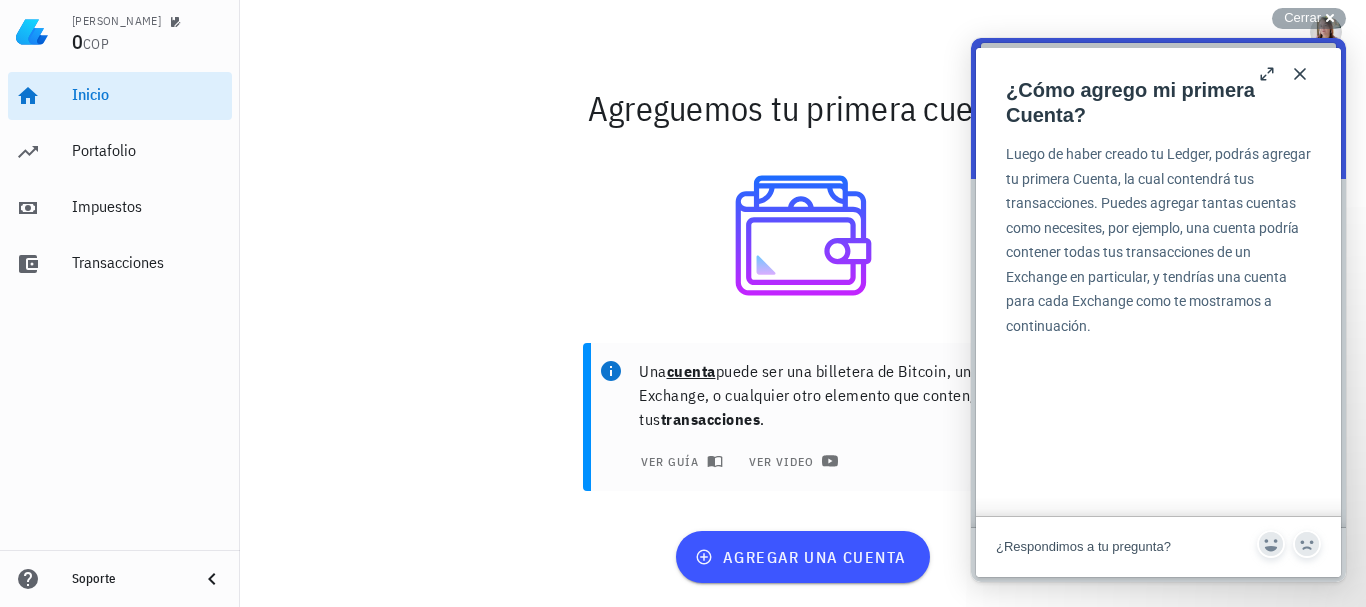 click on "Luego de haber creado tu Ledger, podrás agregar tu primera Cuenta, la cual contendrá tus transacciones. Puedes agregar tantas cuentas como necesites, por ejemplo, una cuenta podría contener todas tus transacciones de un Exchange en particular, y tendrías una cuenta para cada Exchange como te mostramos a continuación." at bounding box center (1158, 240) 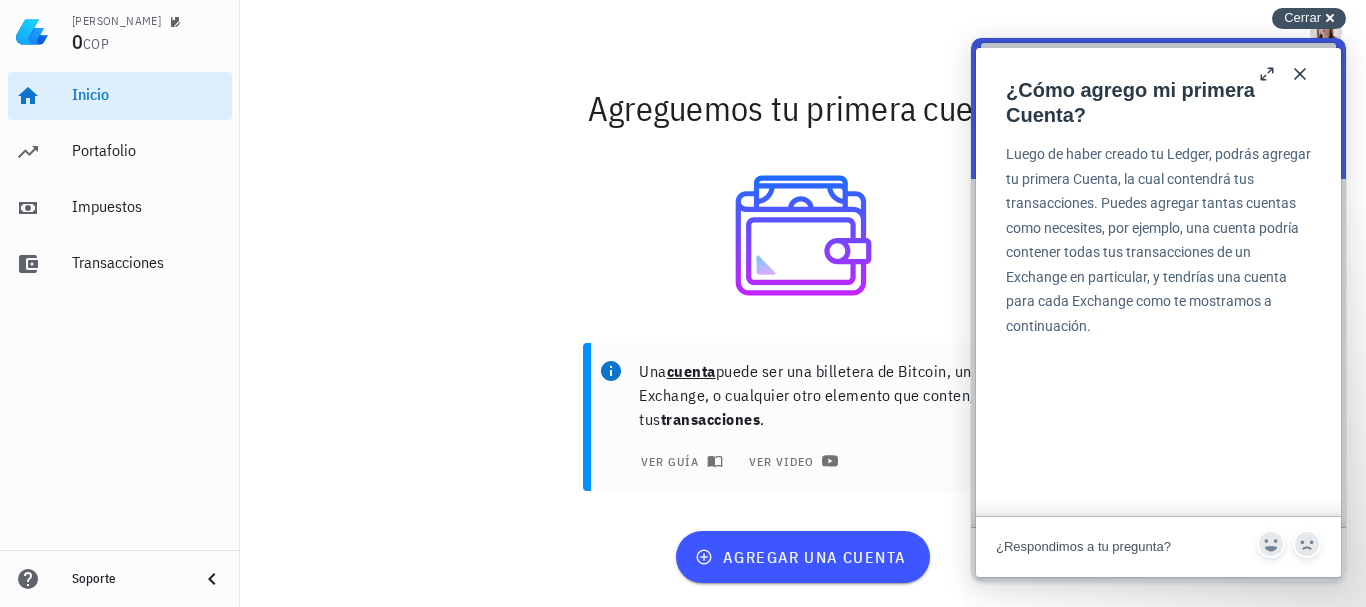click on "Cerrar" at bounding box center [1302, 17] 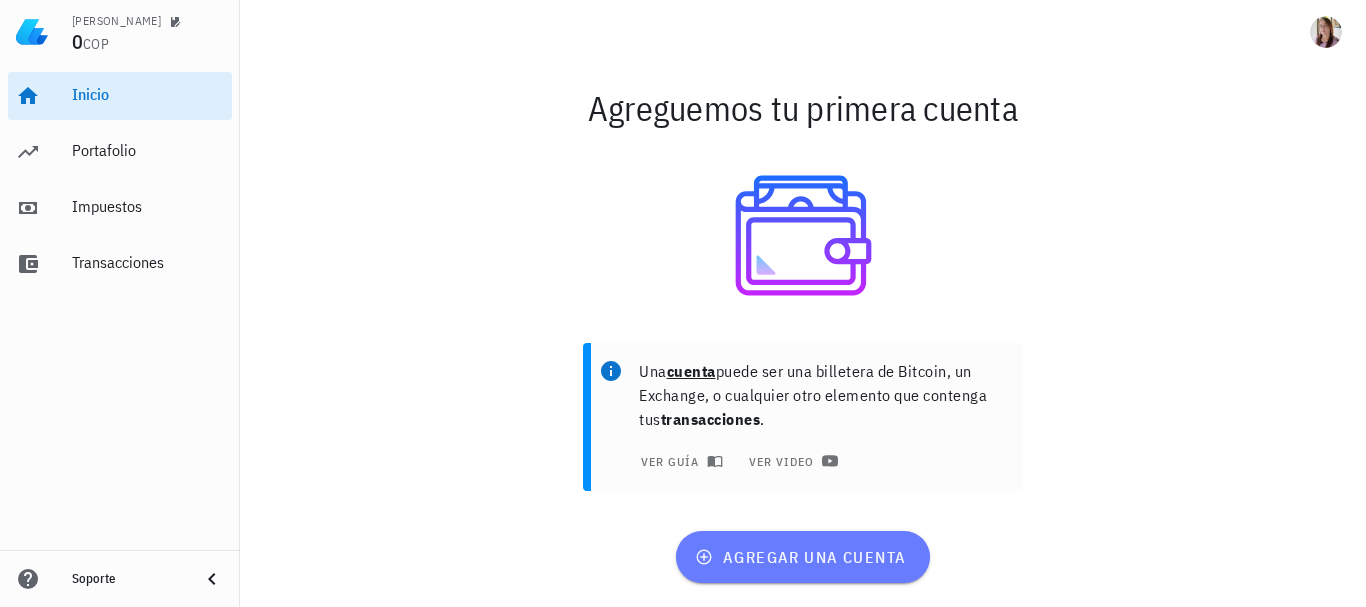 click on "agregar una cuenta" at bounding box center (802, 557) 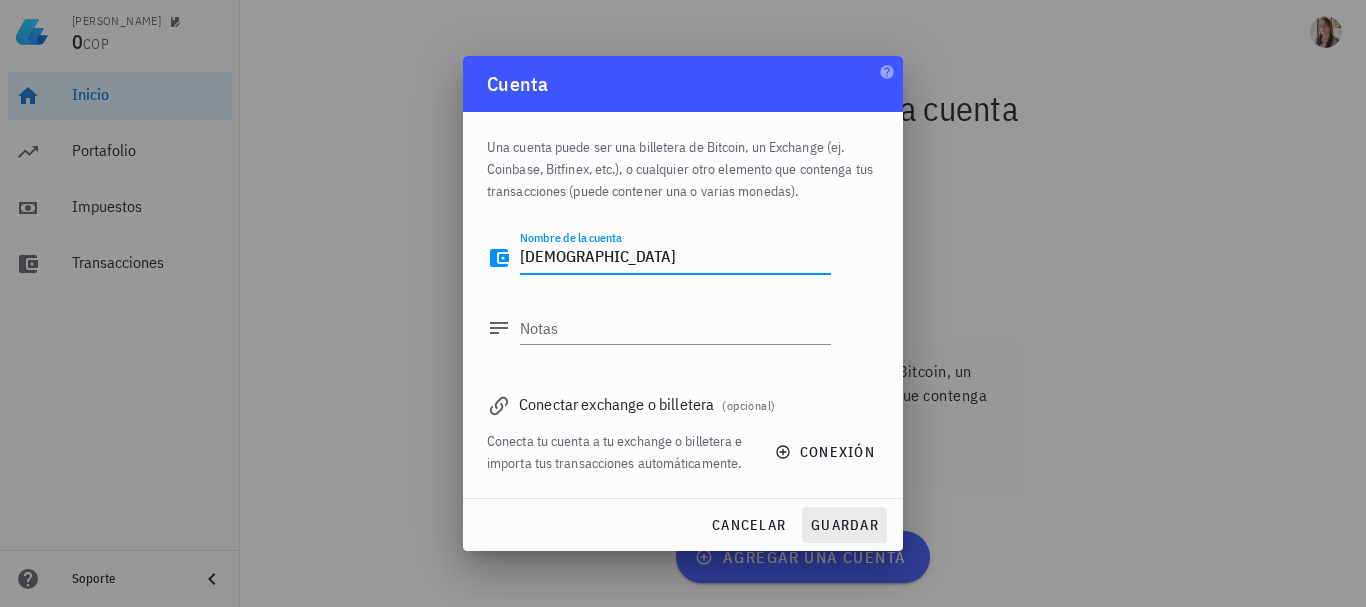 type on "[DEMOGRAPHIC_DATA]" 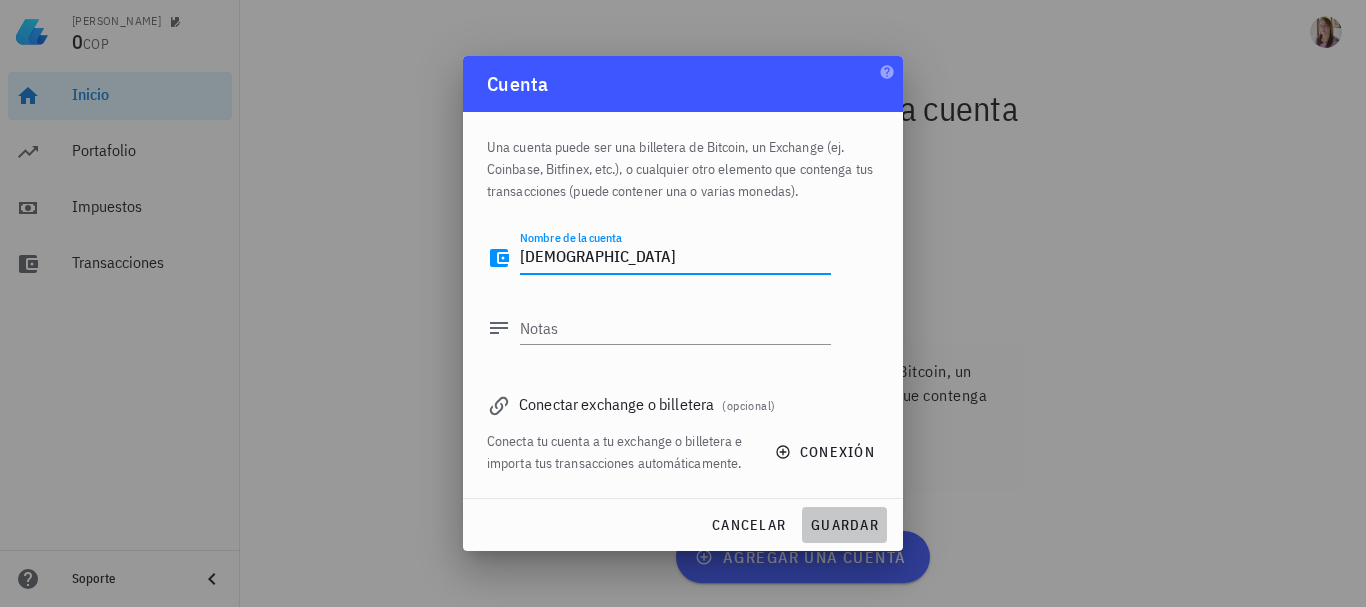 click on "guardar" at bounding box center (844, 525) 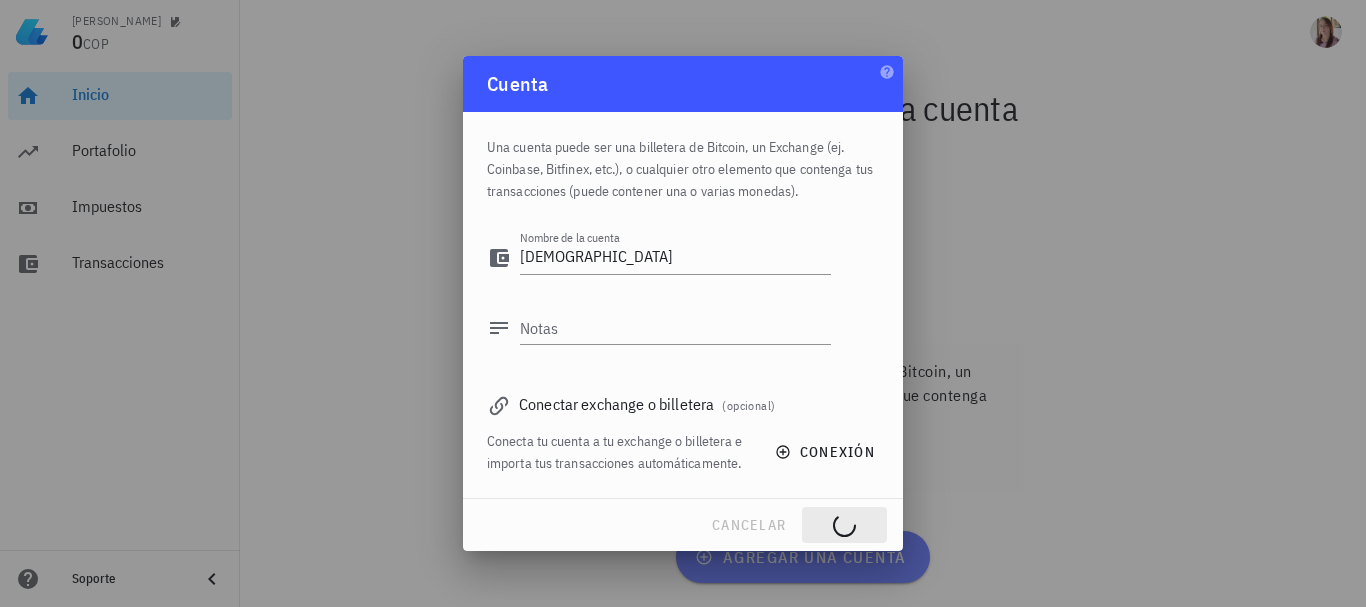 type 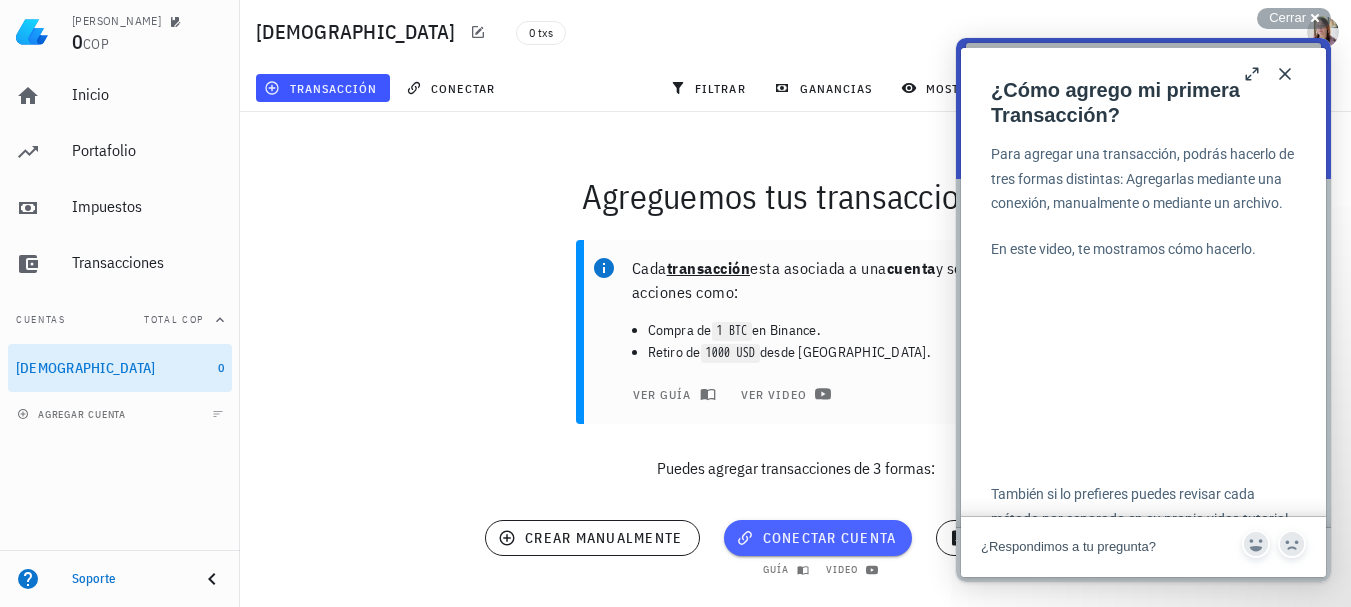 scroll, scrollTop: 35, scrollLeft: 0, axis: vertical 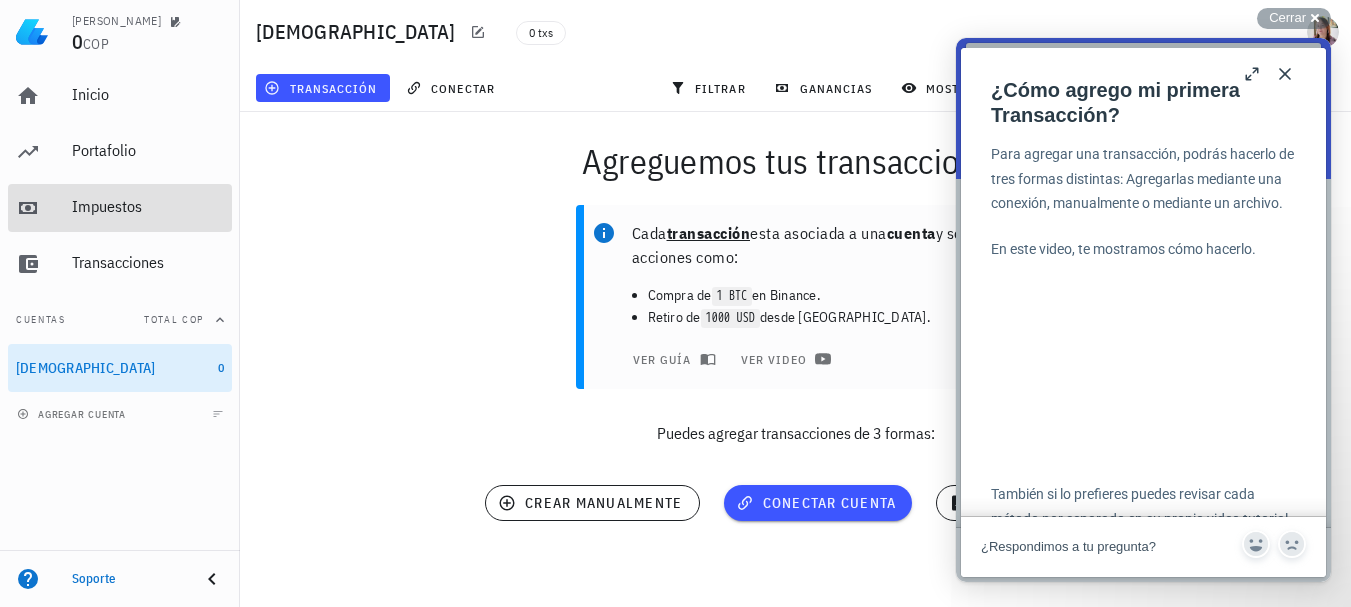 click on "Impuestos" at bounding box center (148, 206) 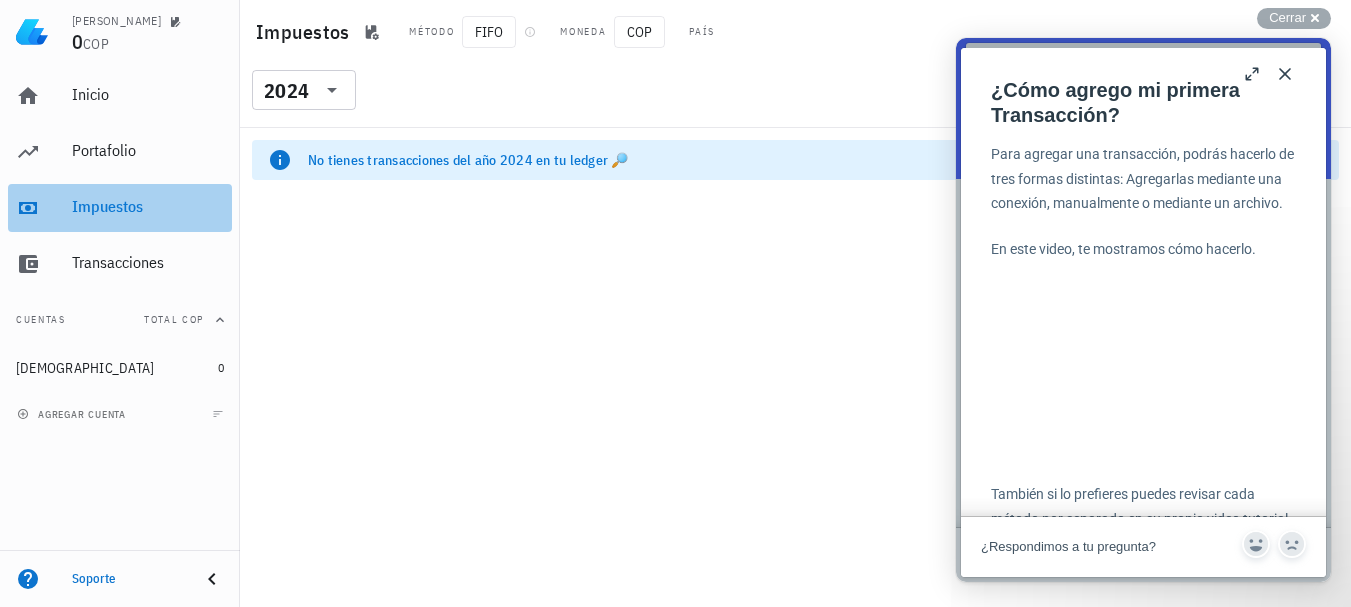 scroll, scrollTop: 0, scrollLeft: 0, axis: both 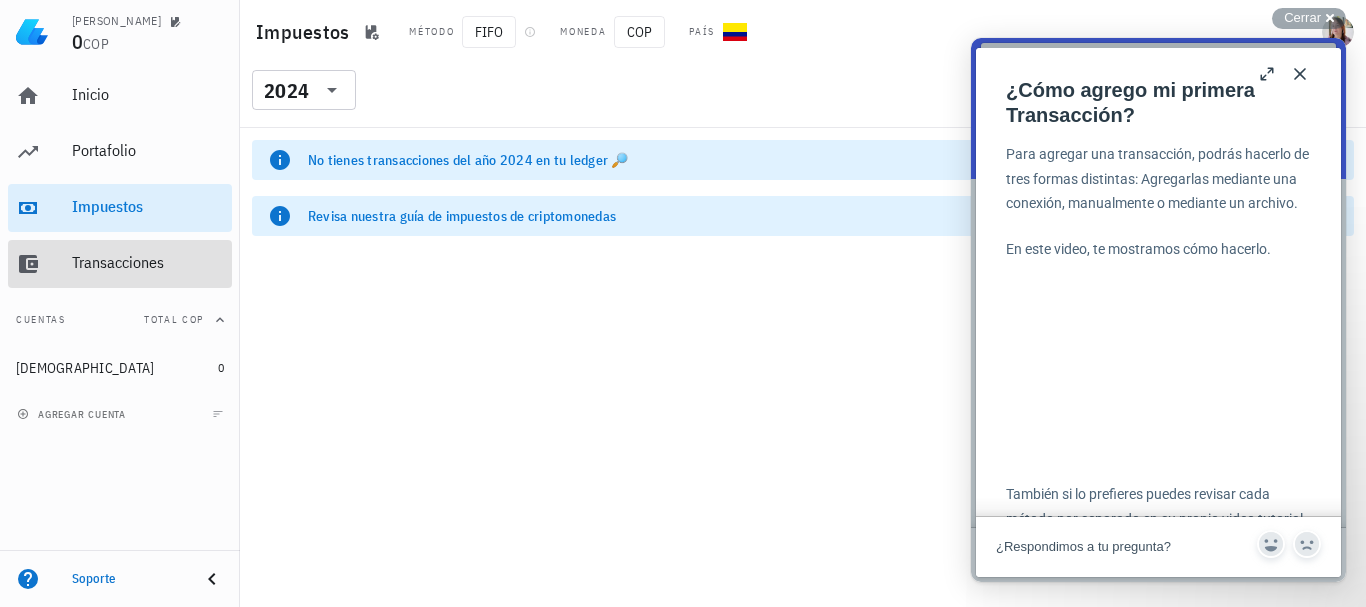 click on "Transacciones" at bounding box center [148, 262] 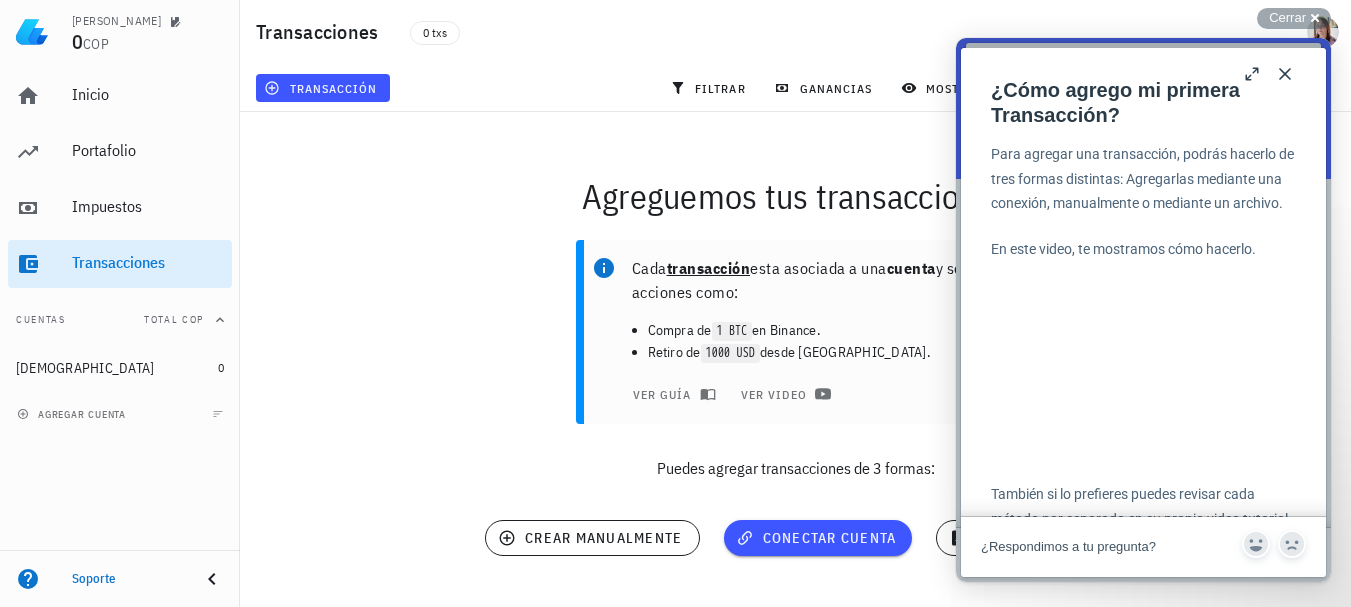 scroll, scrollTop: 35, scrollLeft: 0, axis: vertical 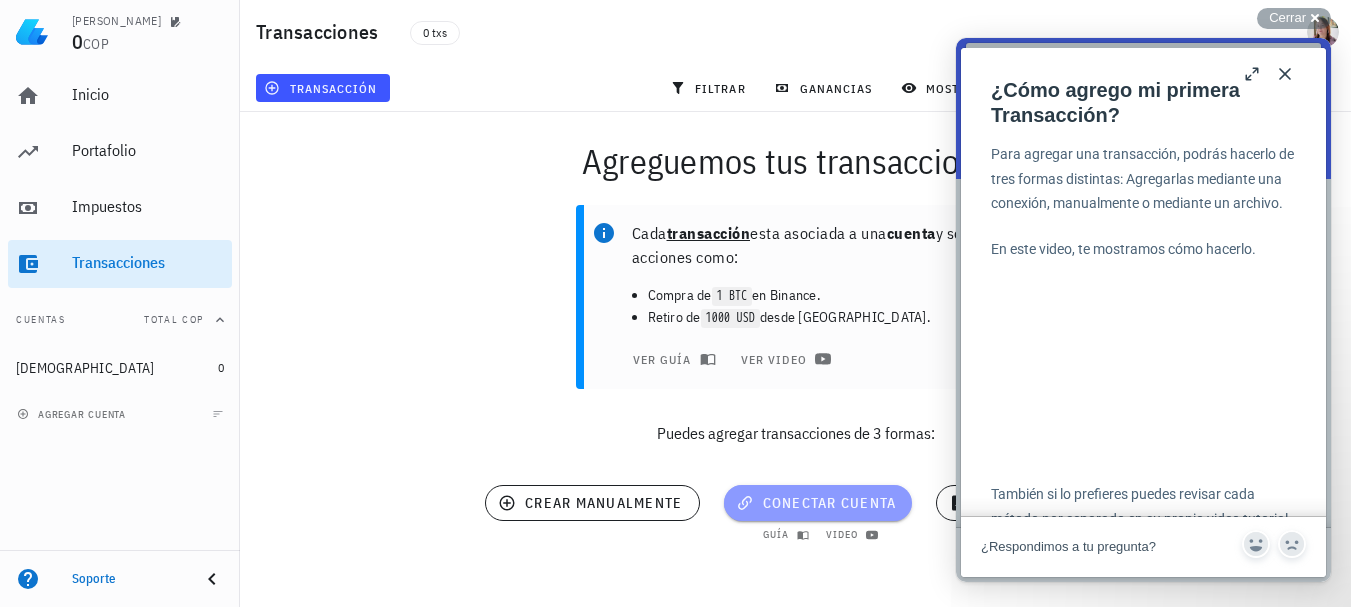 click on "conectar cuenta" at bounding box center [818, 503] 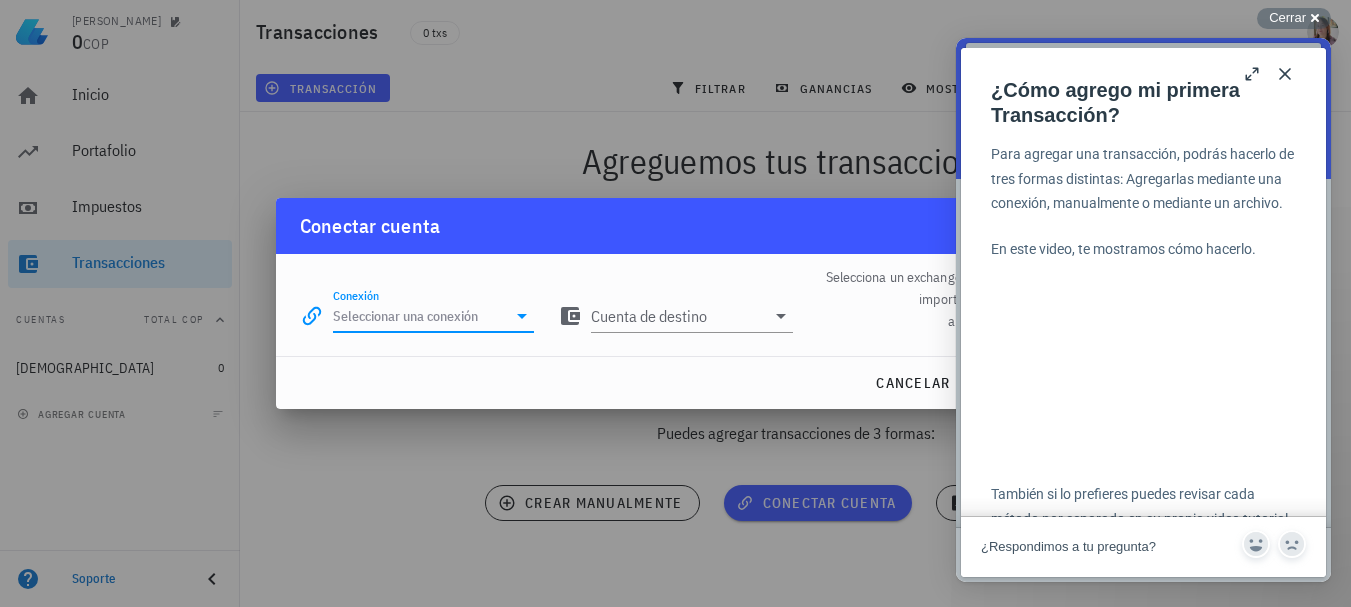 click on "Conexión" at bounding box center (420, 316) 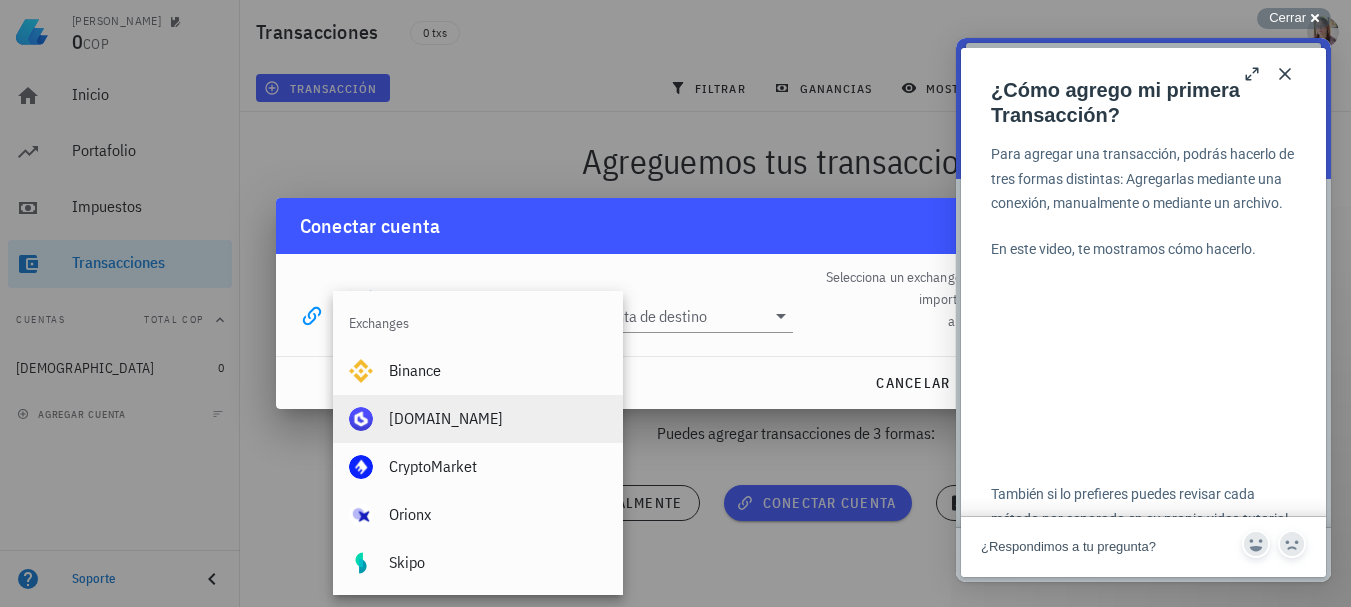 click on "[DOMAIN_NAME]" at bounding box center (498, 418) 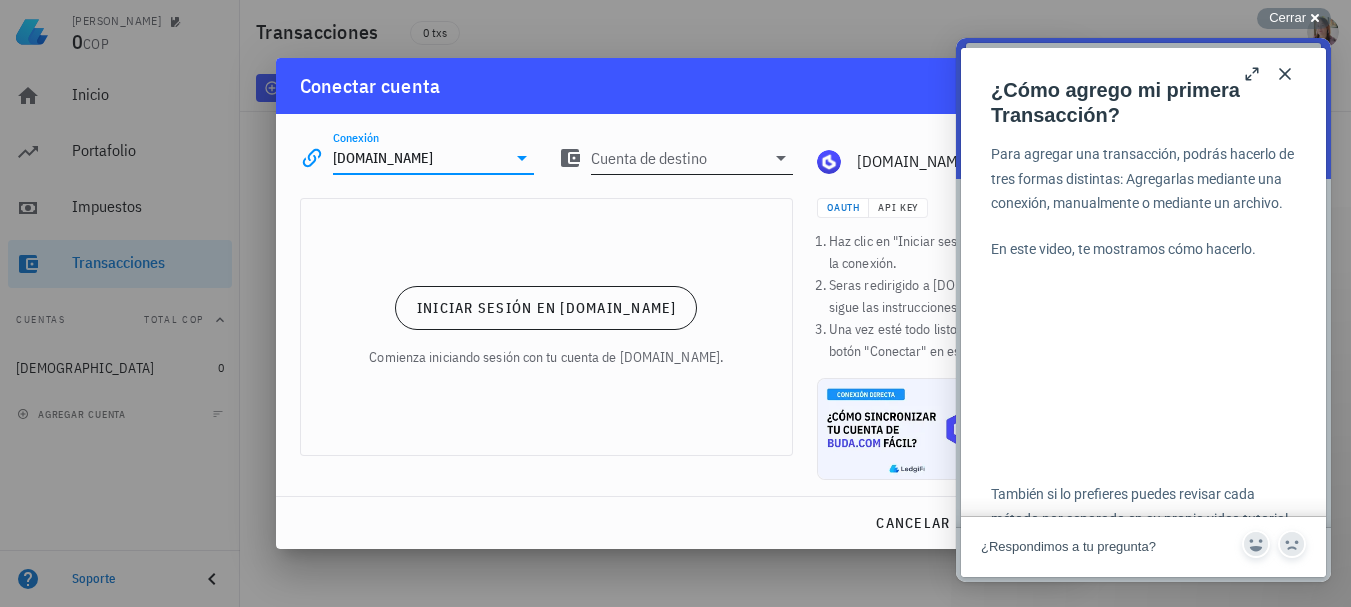 click on "Cuenta de destino" at bounding box center (678, 158) 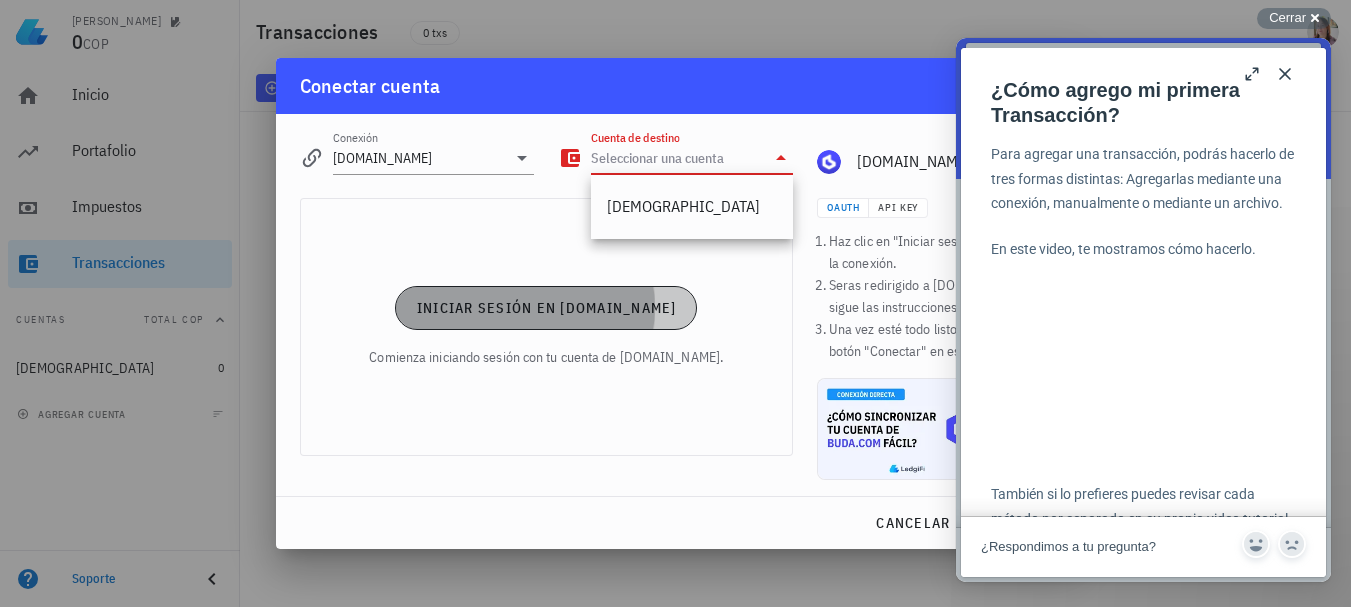 click on "Iniciar sesión en Buda.com" at bounding box center [546, 308] 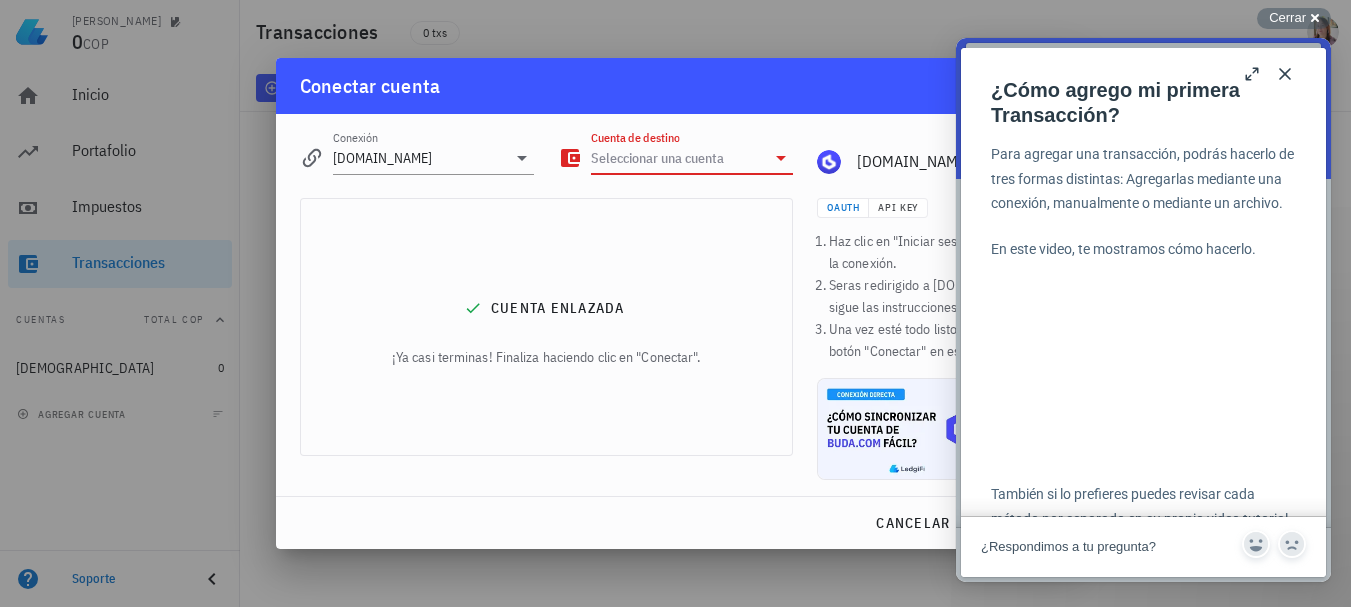 click on "Cuenta de destino" at bounding box center [678, 158] 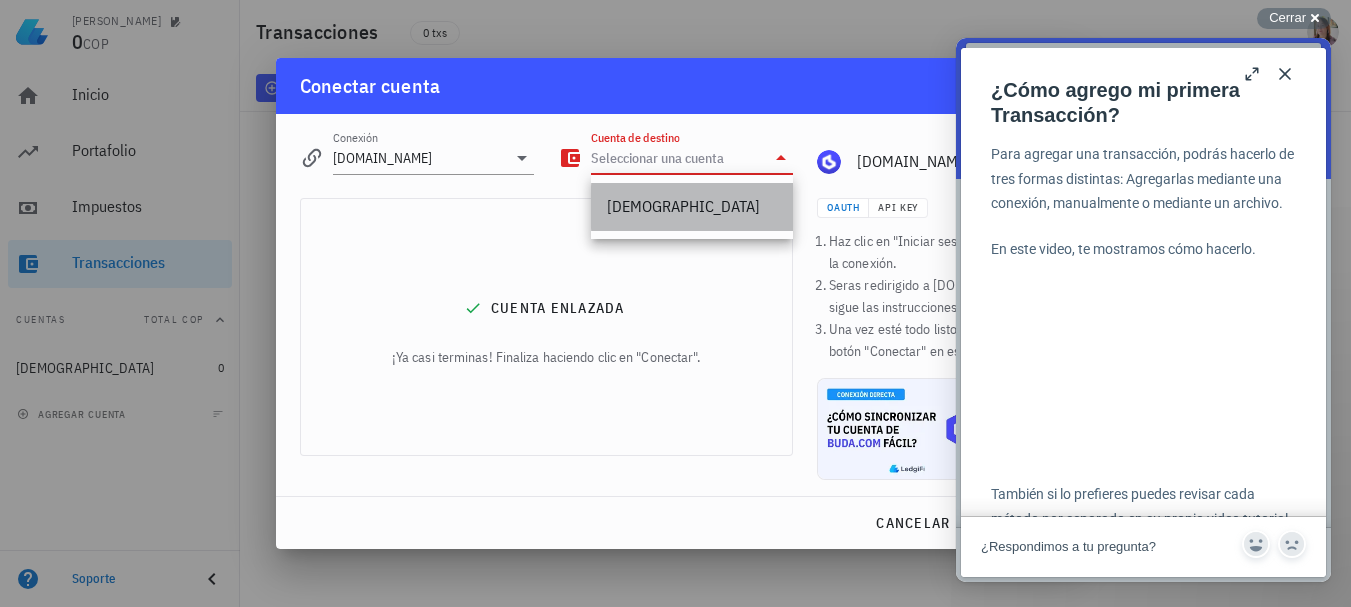 click on "[DEMOGRAPHIC_DATA]" at bounding box center (692, 206) 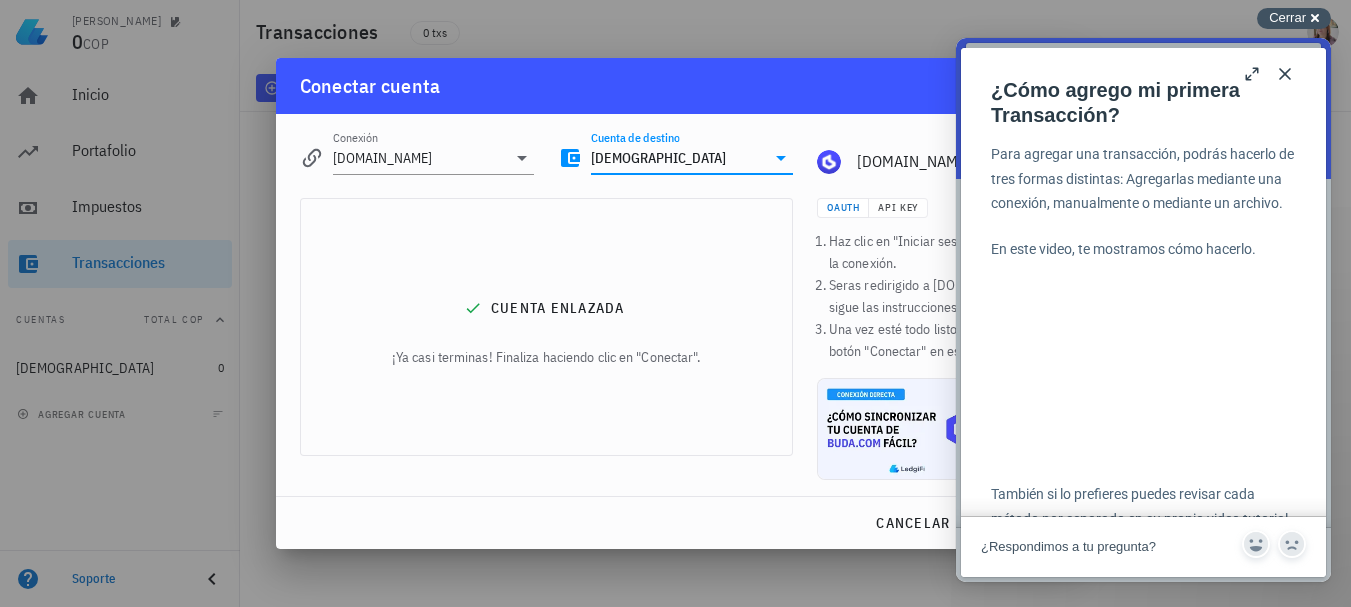 click on "Cerrar cross-small" at bounding box center [1294, 18] 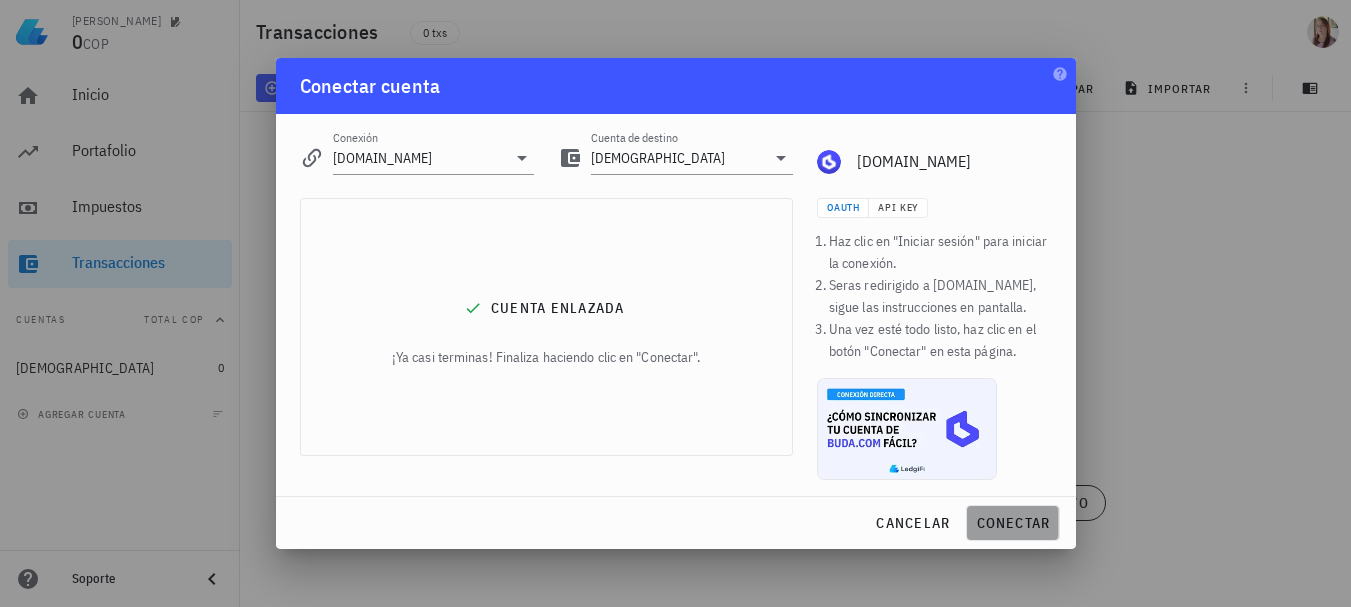 click on "conectar" at bounding box center (1012, 523) 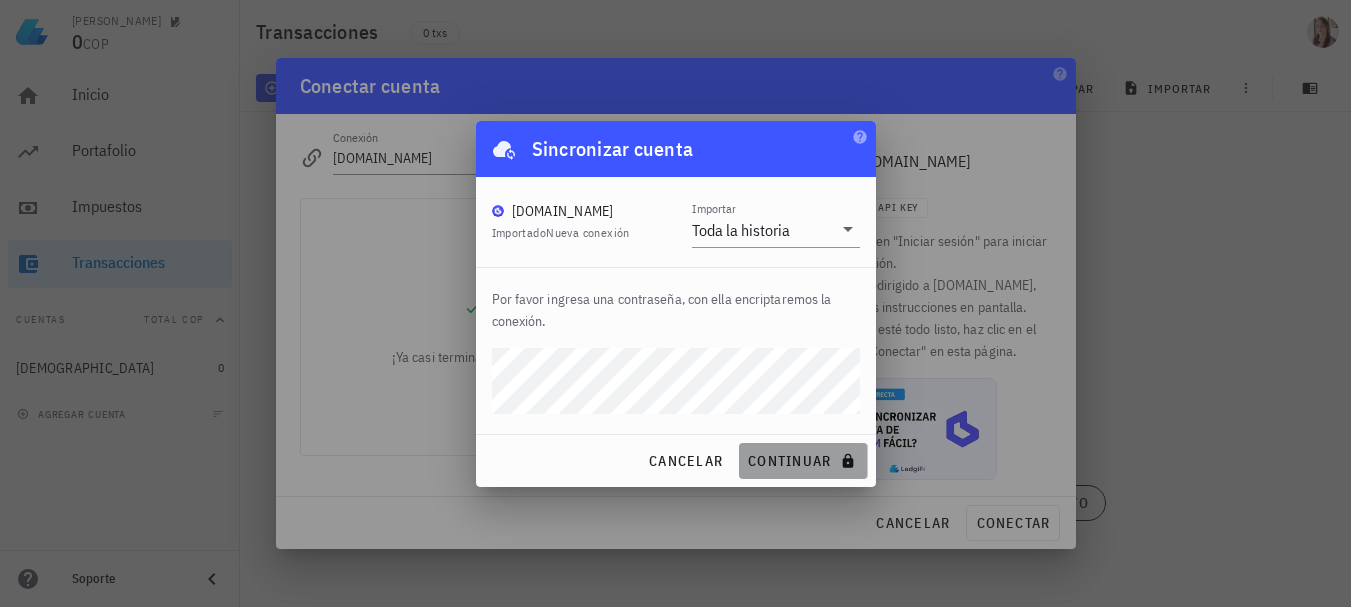 click on "continuar" at bounding box center (803, 461) 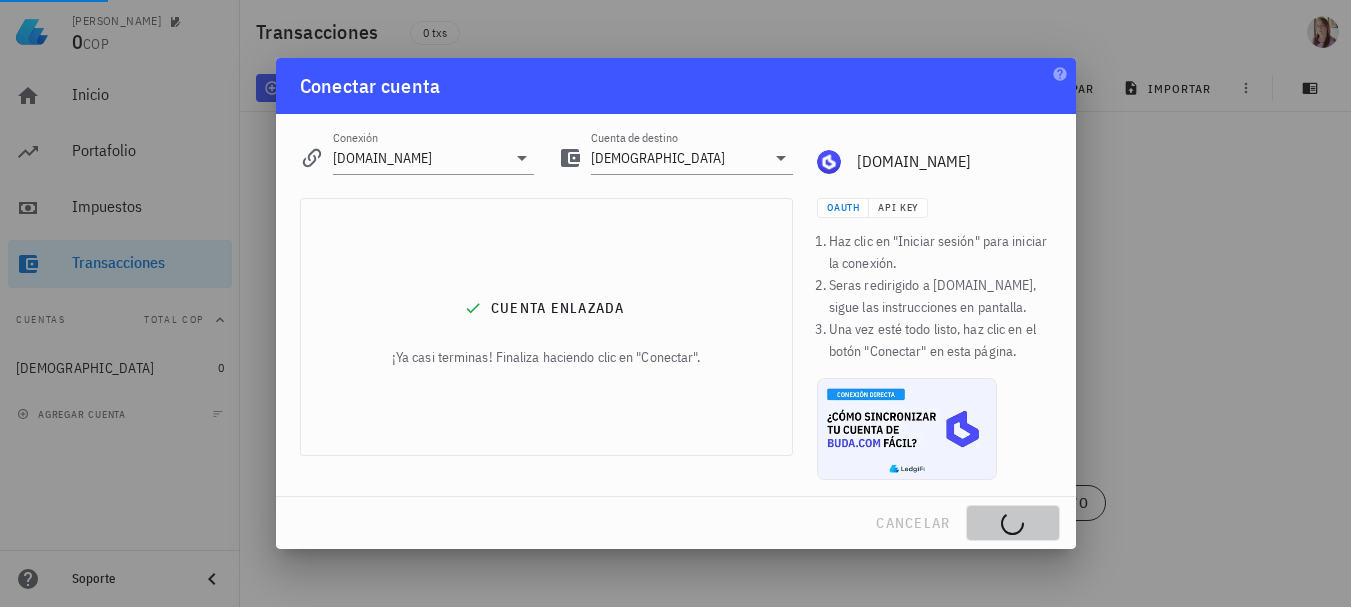 type 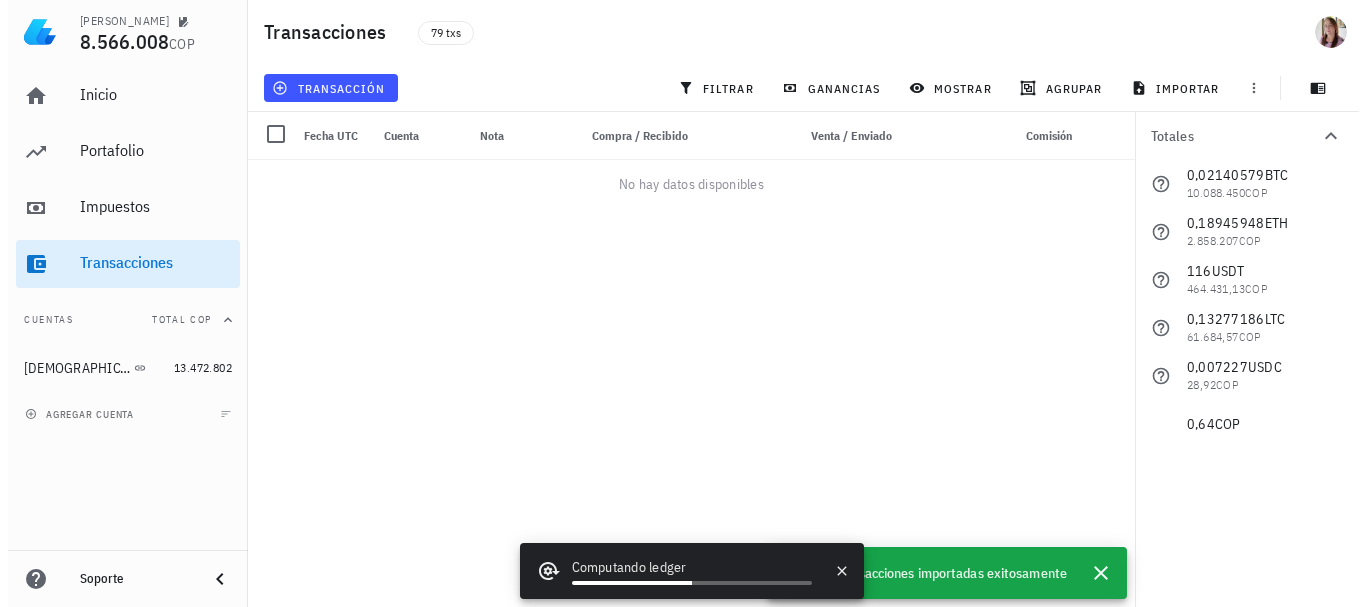 scroll, scrollTop: 0, scrollLeft: 0, axis: both 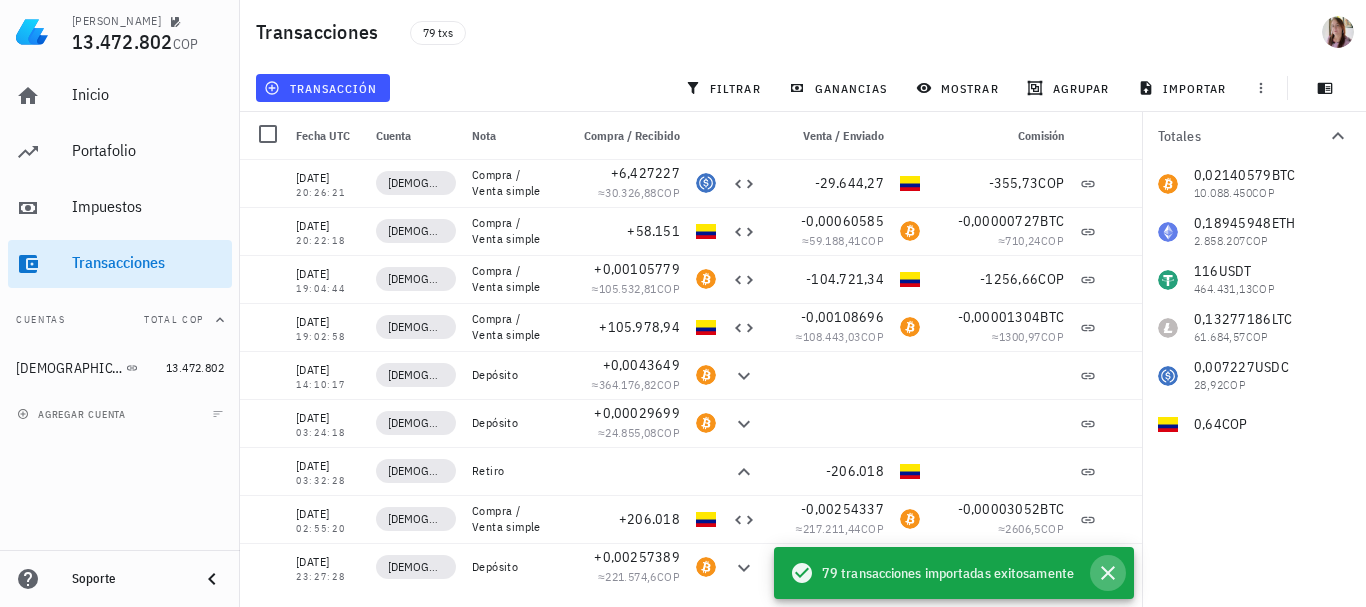click 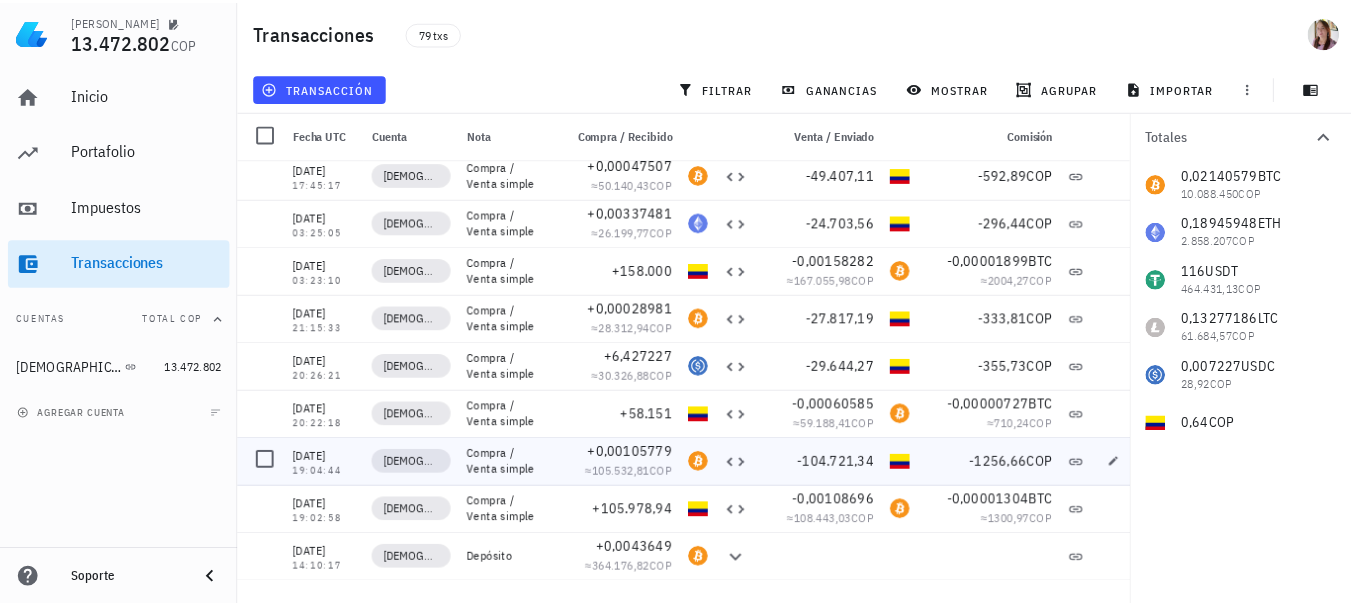 scroll, scrollTop: 3161, scrollLeft: 0, axis: vertical 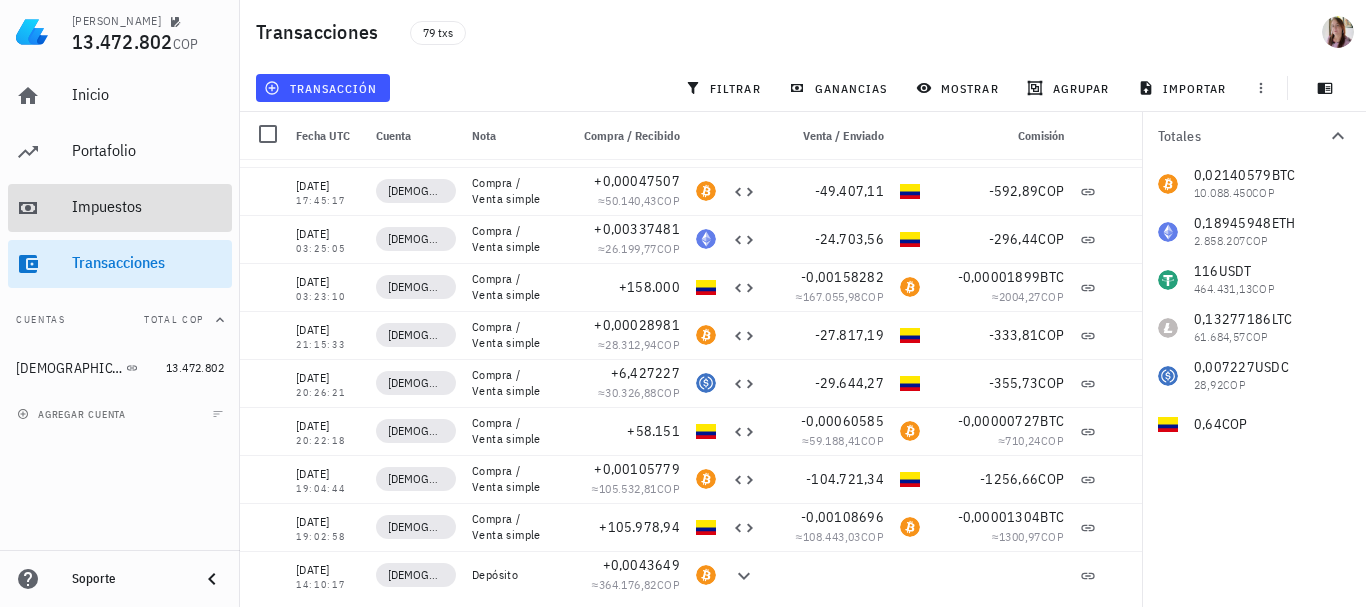 click on "Impuestos" at bounding box center (148, 206) 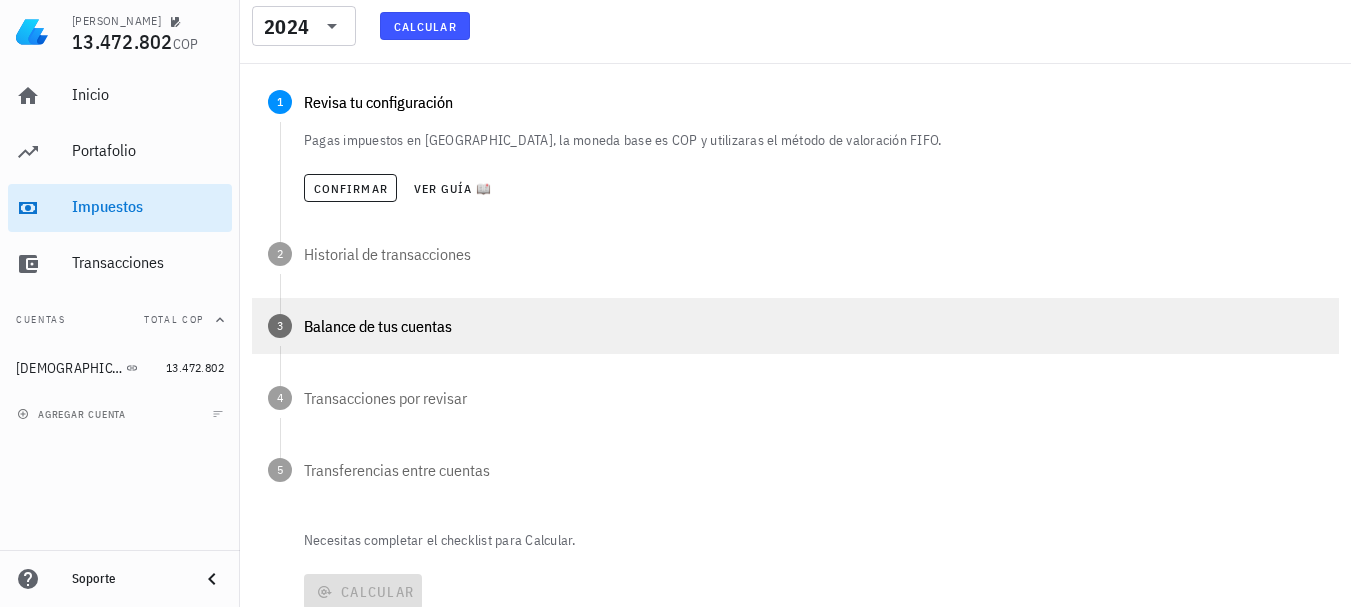 scroll, scrollTop: 195, scrollLeft: 0, axis: vertical 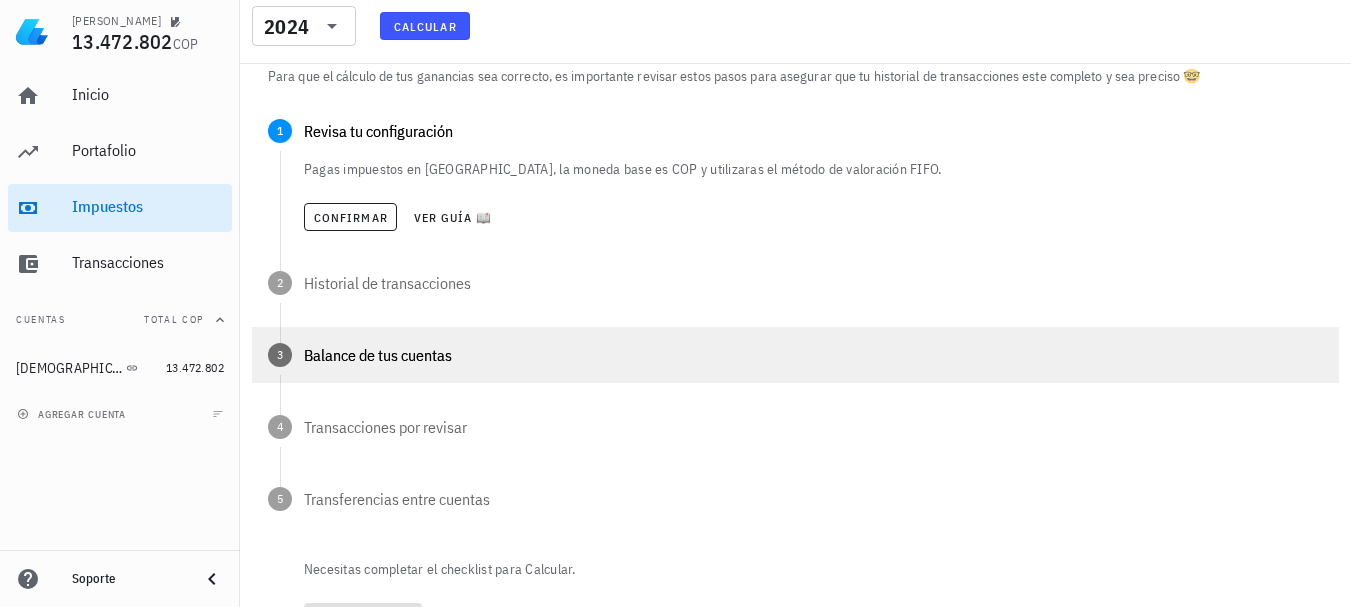 click on "Balance de tus cuentas" at bounding box center [813, 355] 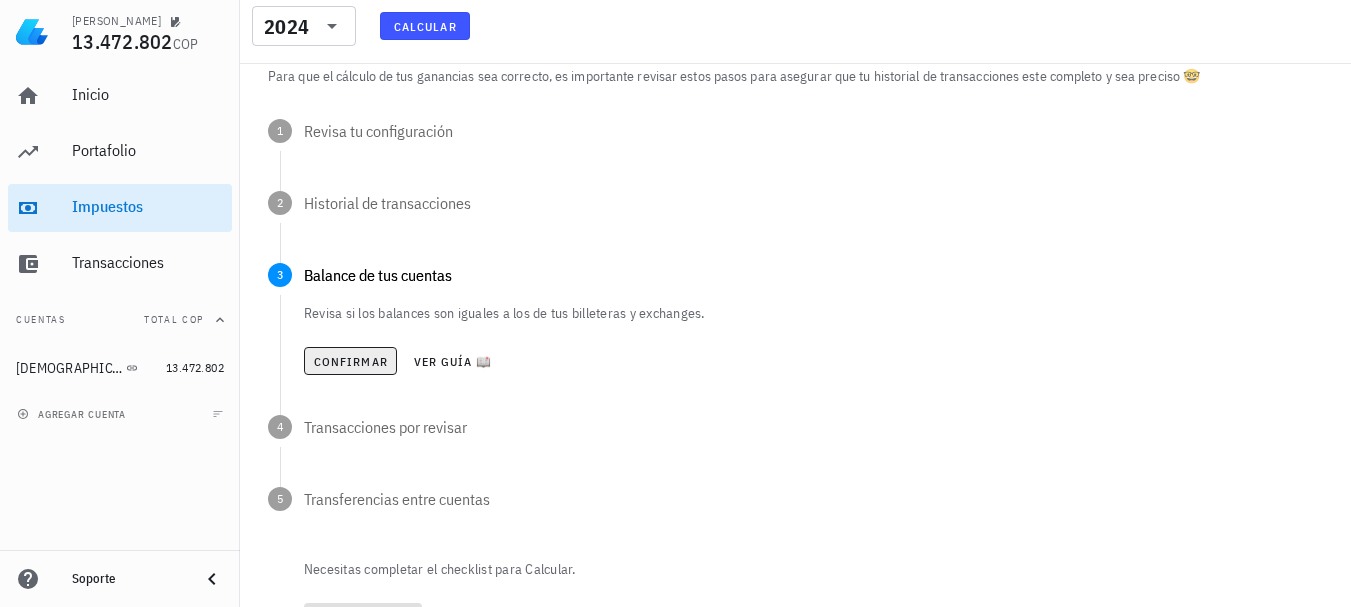 scroll, scrollTop: 295, scrollLeft: 0, axis: vertical 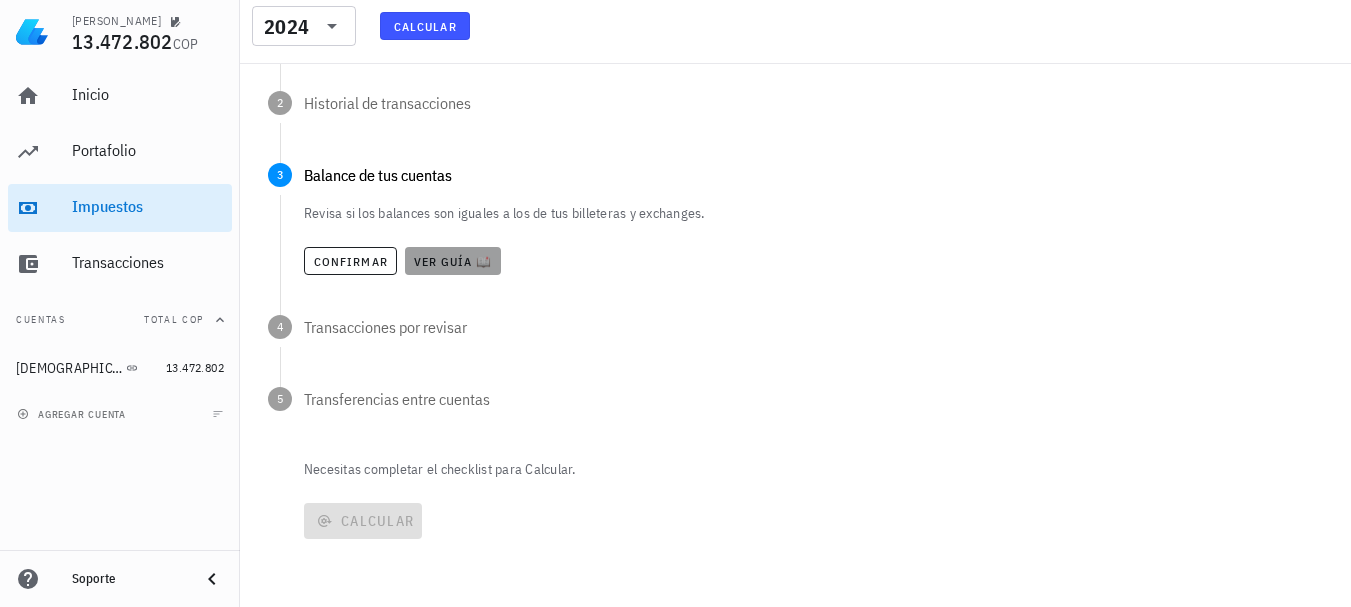 click on "Ver guía 📖" at bounding box center (453, 261) 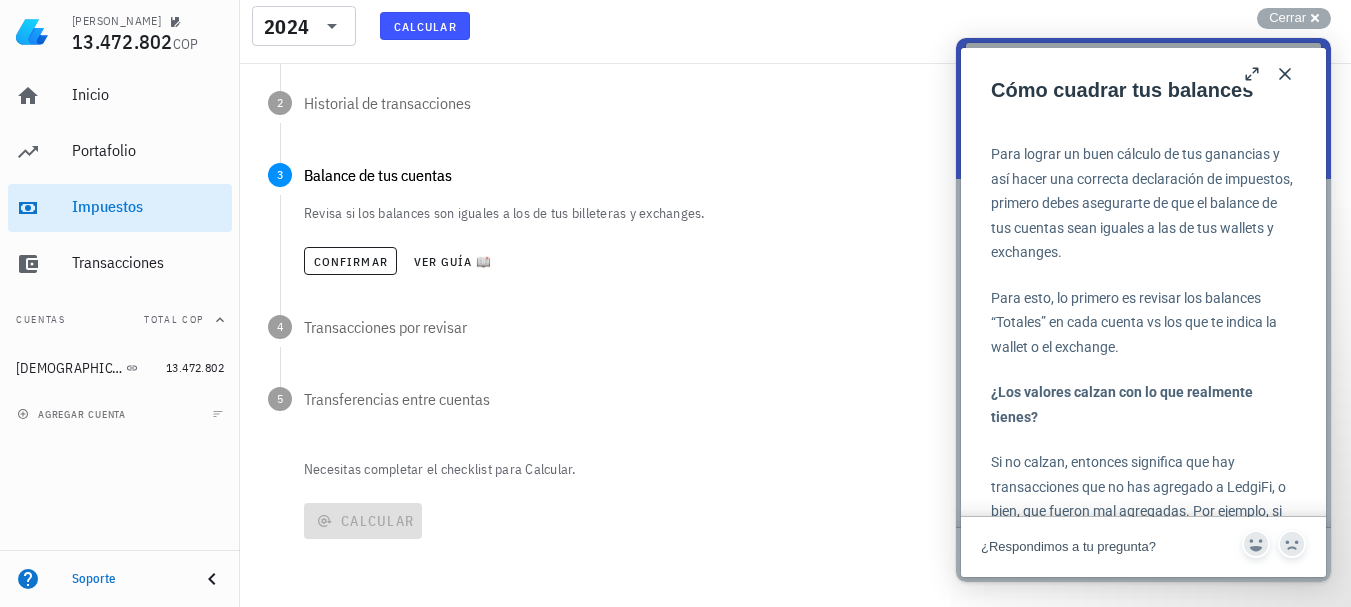 scroll, scrollTop: 667, scrollLeft: 0, axis: vertical 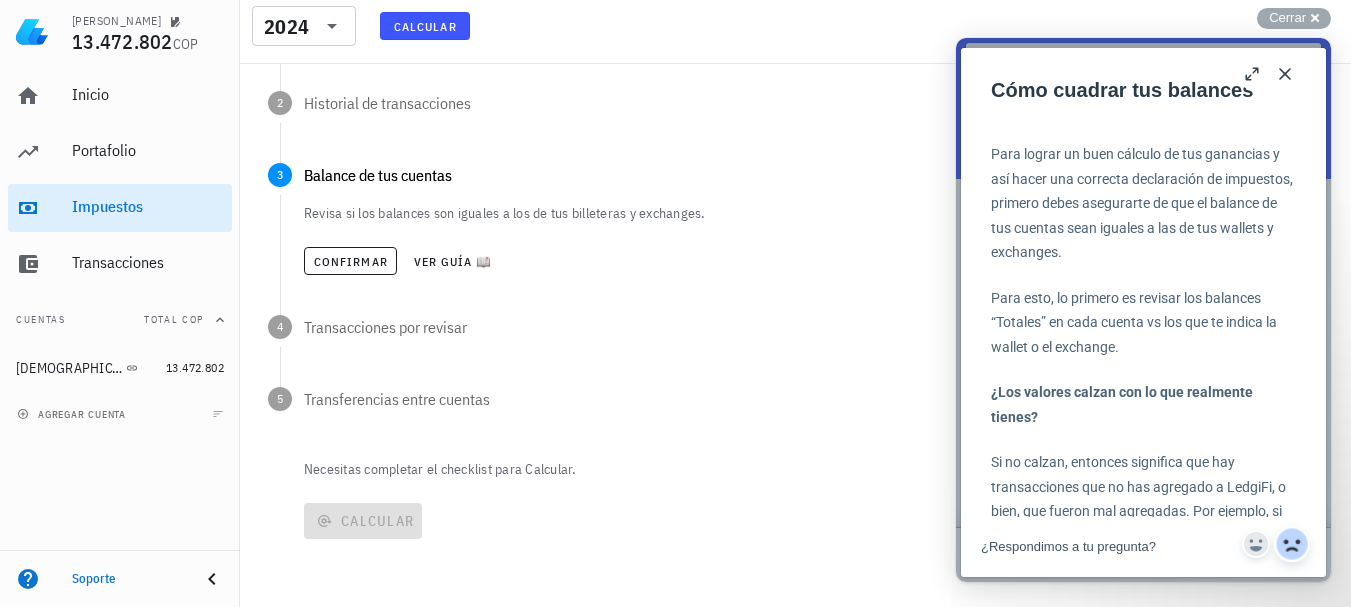 click at bounding box center [1292, 544] 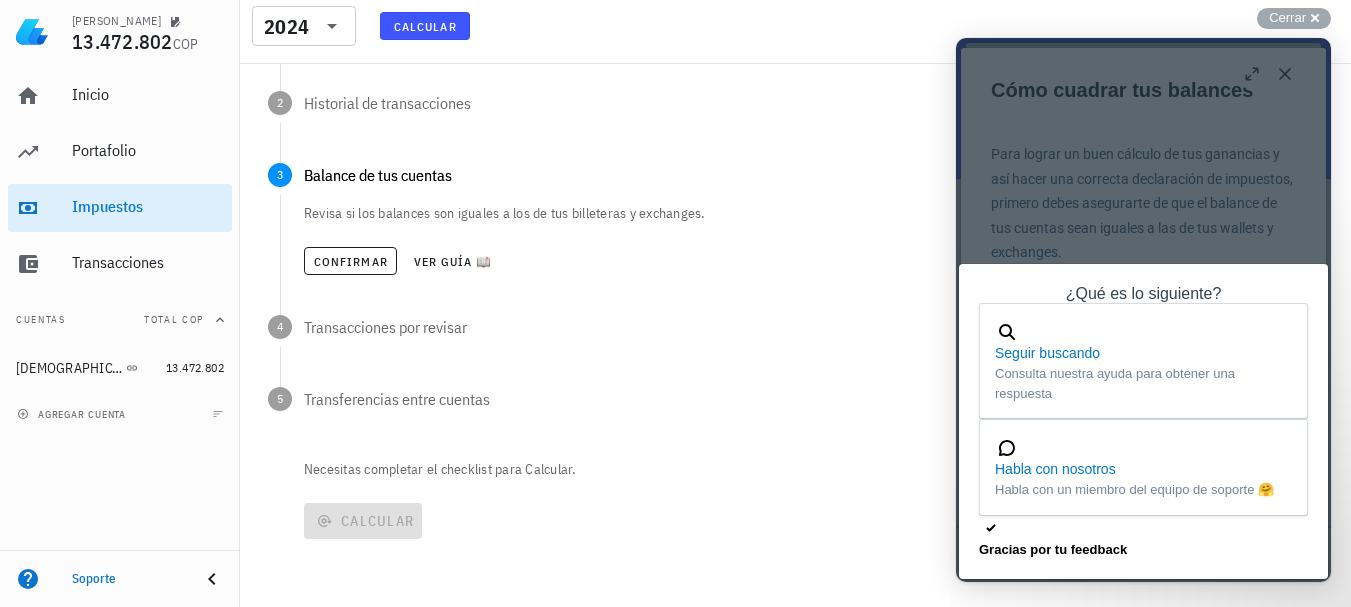 scroll, scrollTop: 607, scrollLeft: 0, axis: vertical 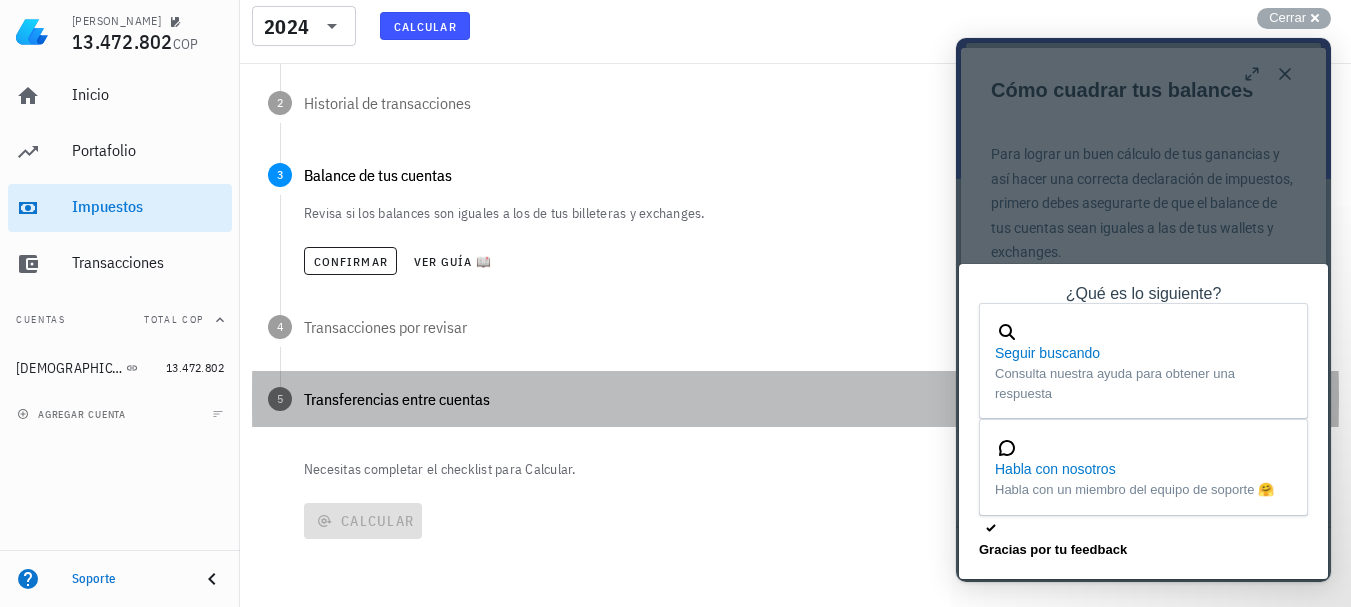 click on "Transferencias entre cuentas" at bounding box center (813, 399) 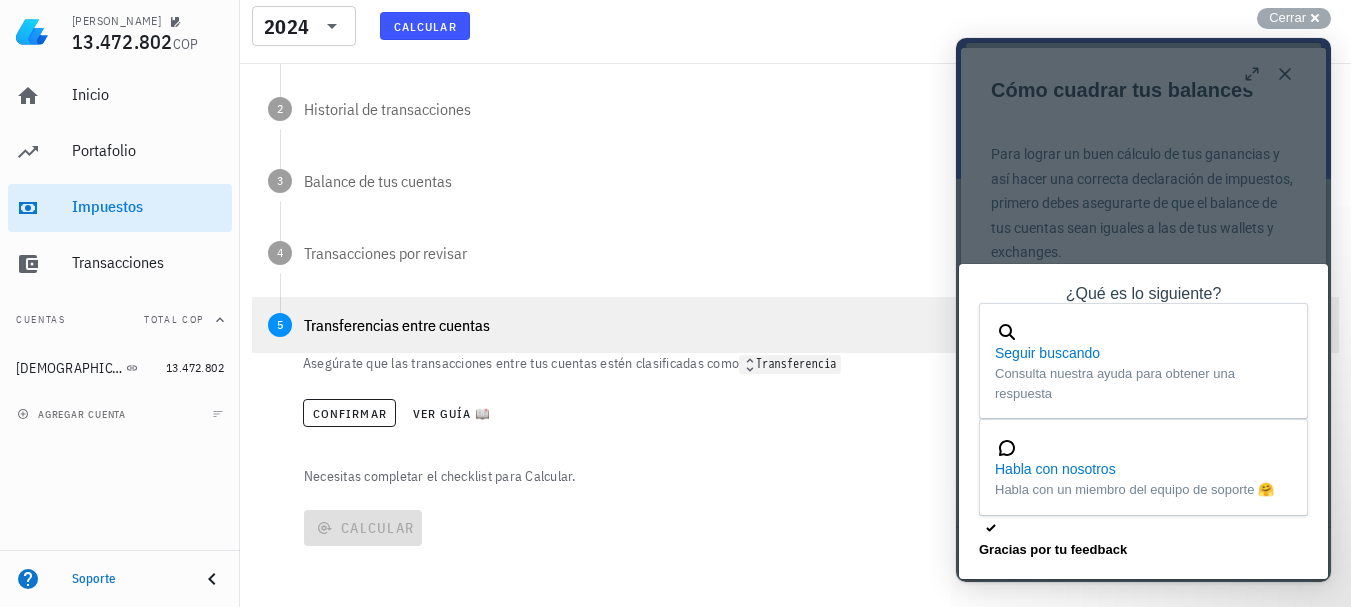 scroll, scrollTop: 295, scrollLeft: 0, axis: vertical 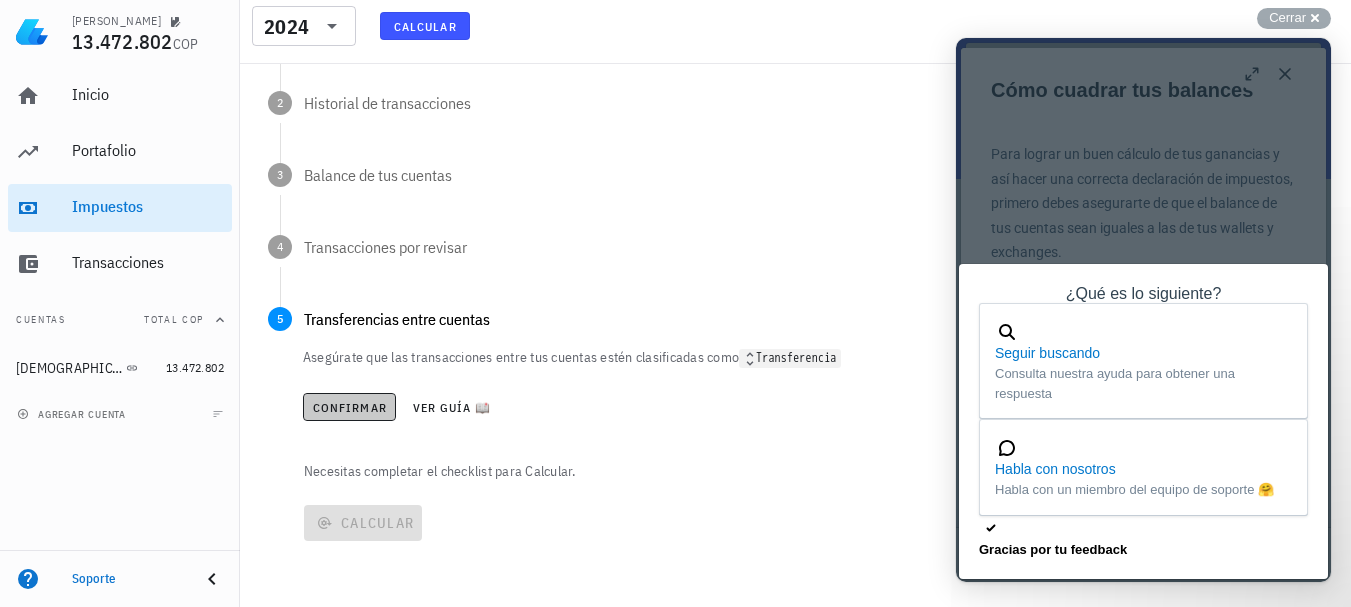 click on "Confirmar" at bounding box center (349, 407) 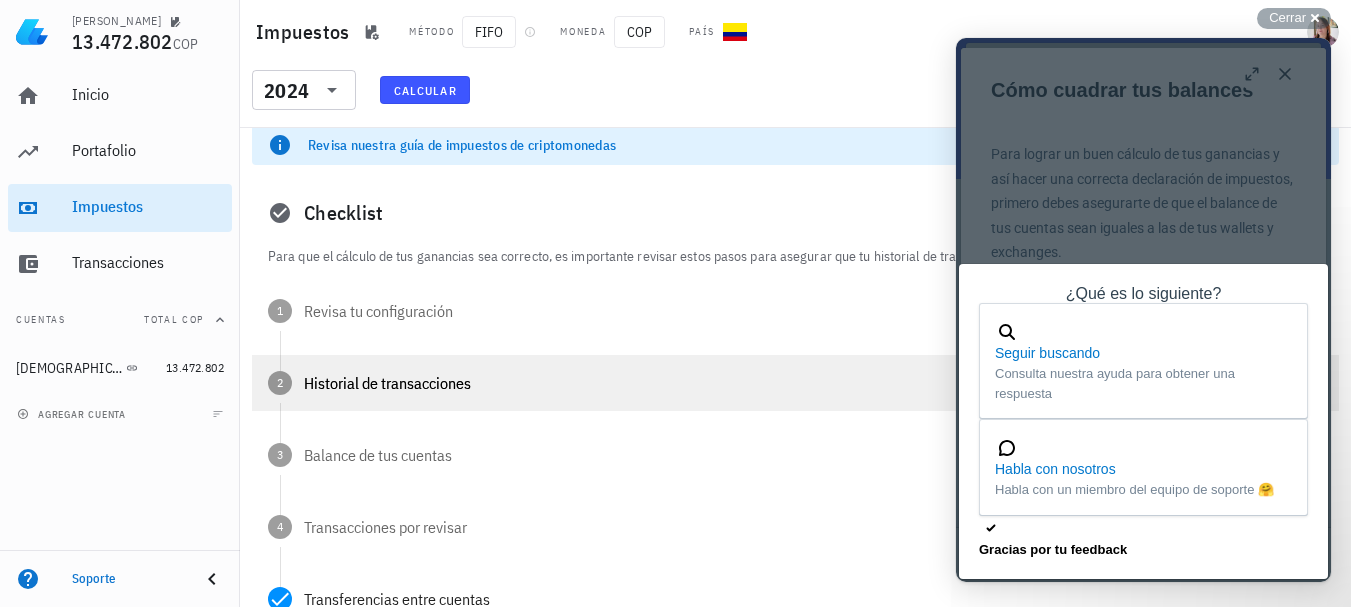 scroll, scrollTop: 0, scrollLeft: 0, axis: both 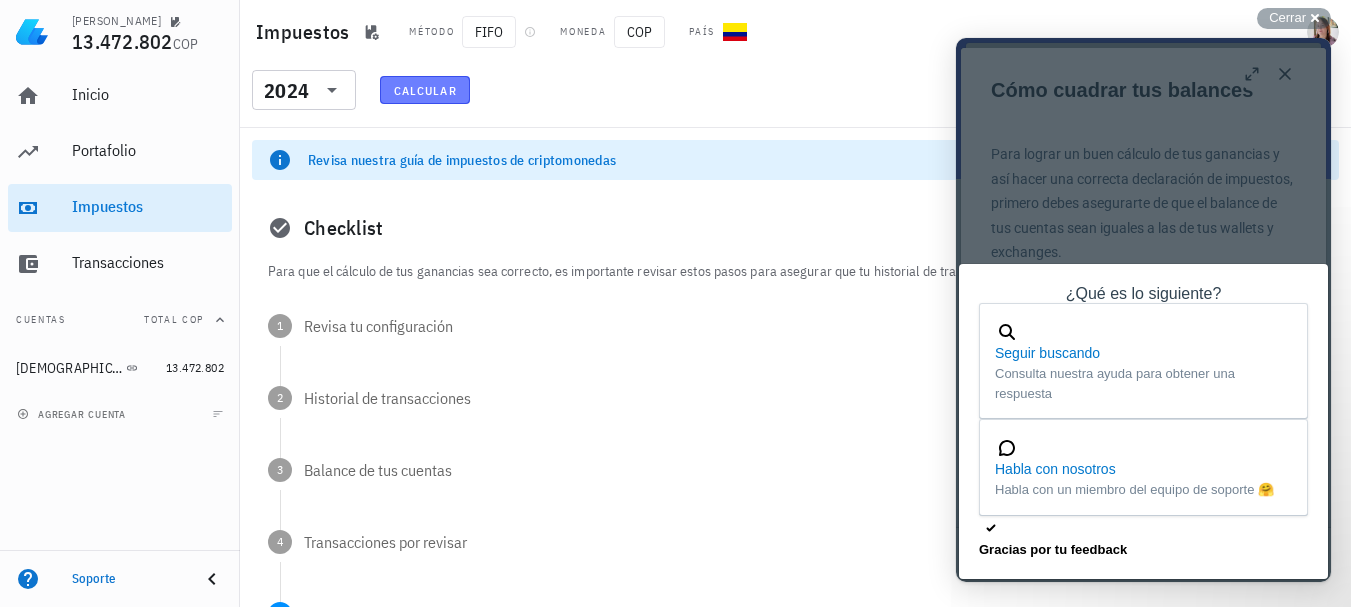 click on "Calcular" at bounding box center [425, 90] 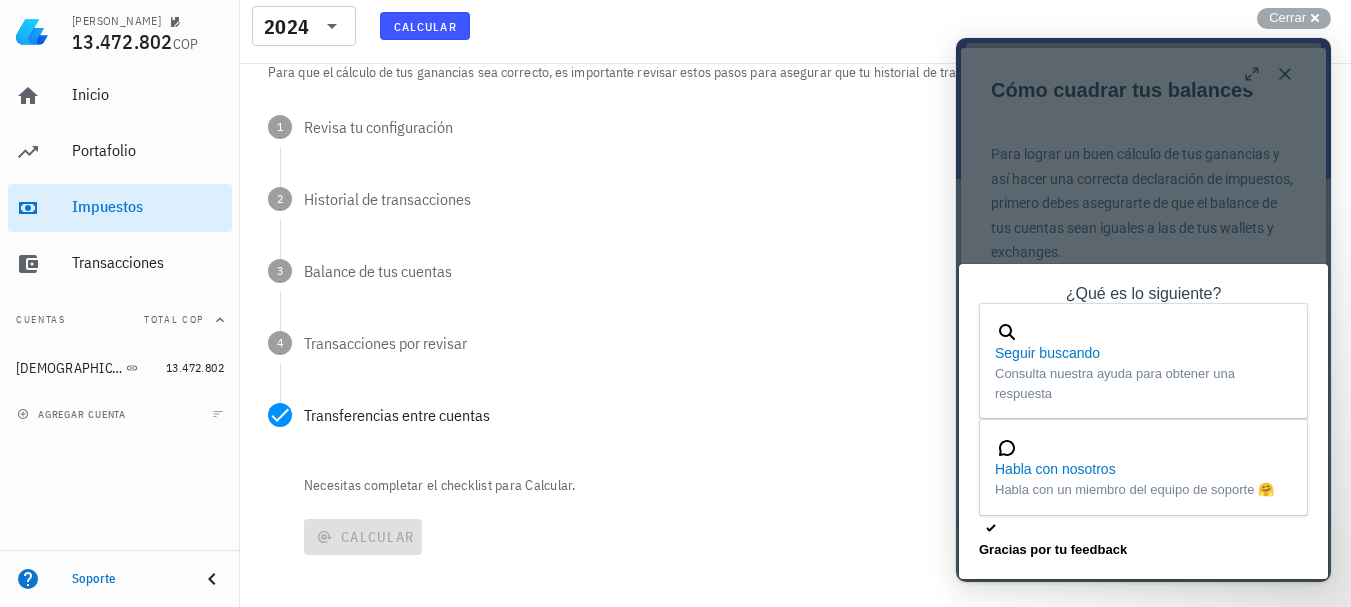 scroll, scrollTop: 215, scrollLeft: 0, axis: vertical 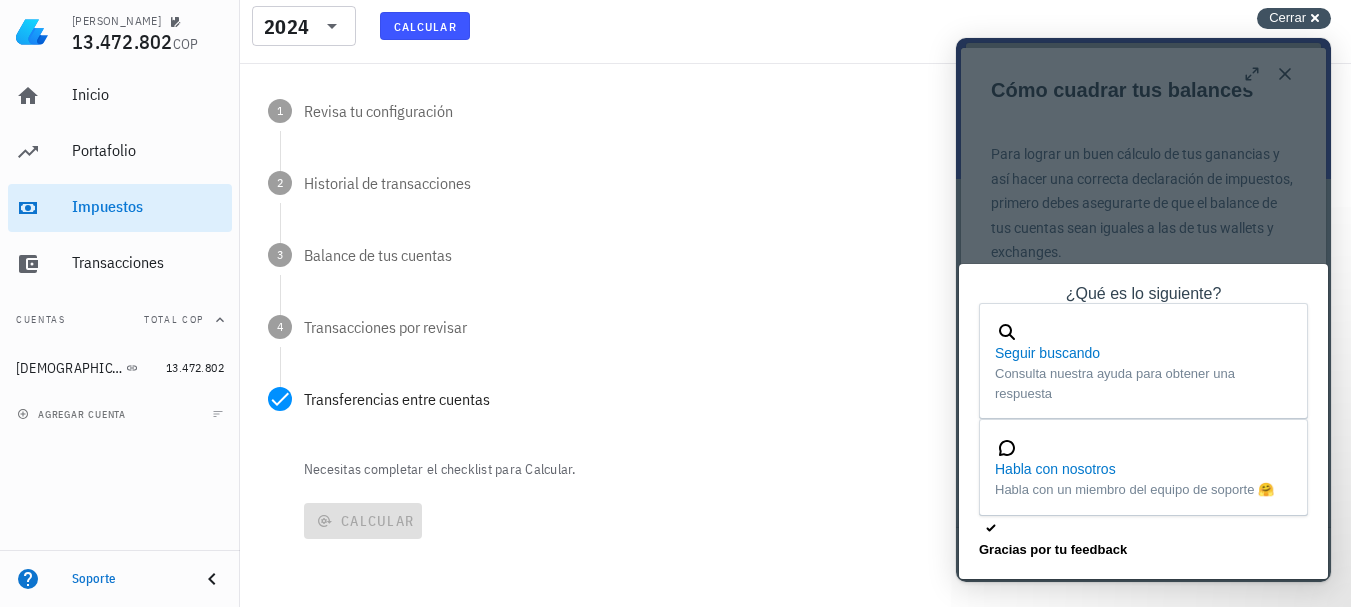 click on "Cerrar cross-small" at bounding box center (1294, 18) 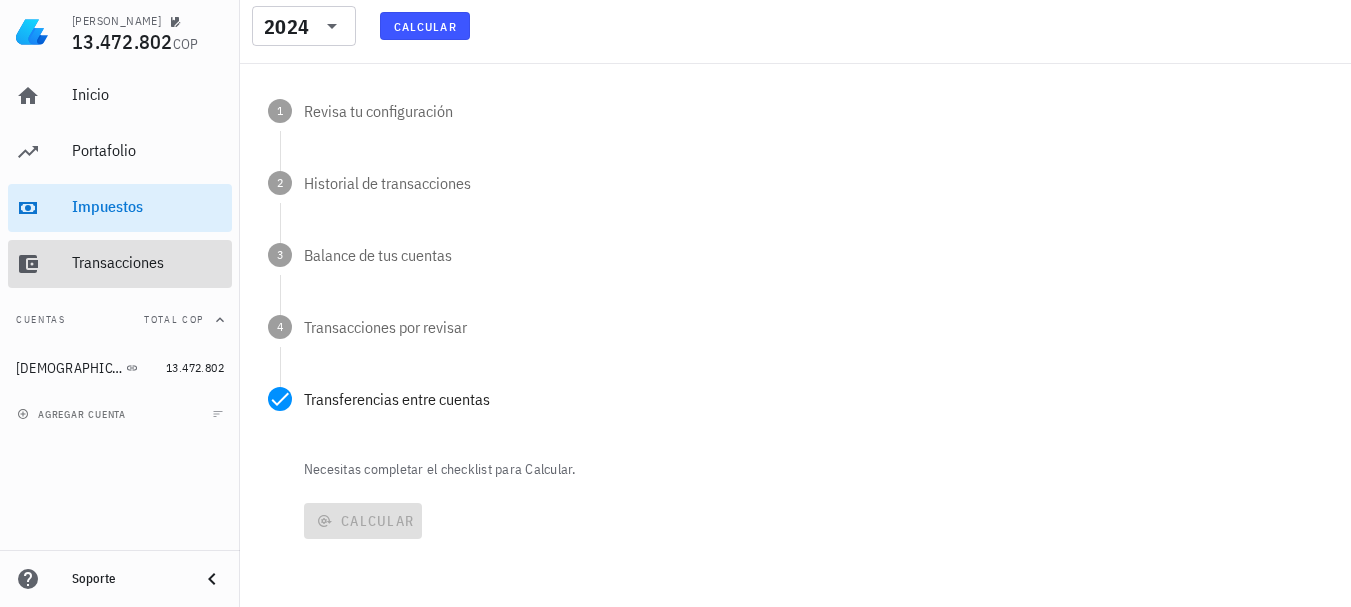 click on "Transacciones" at bounding box center [148, 262] 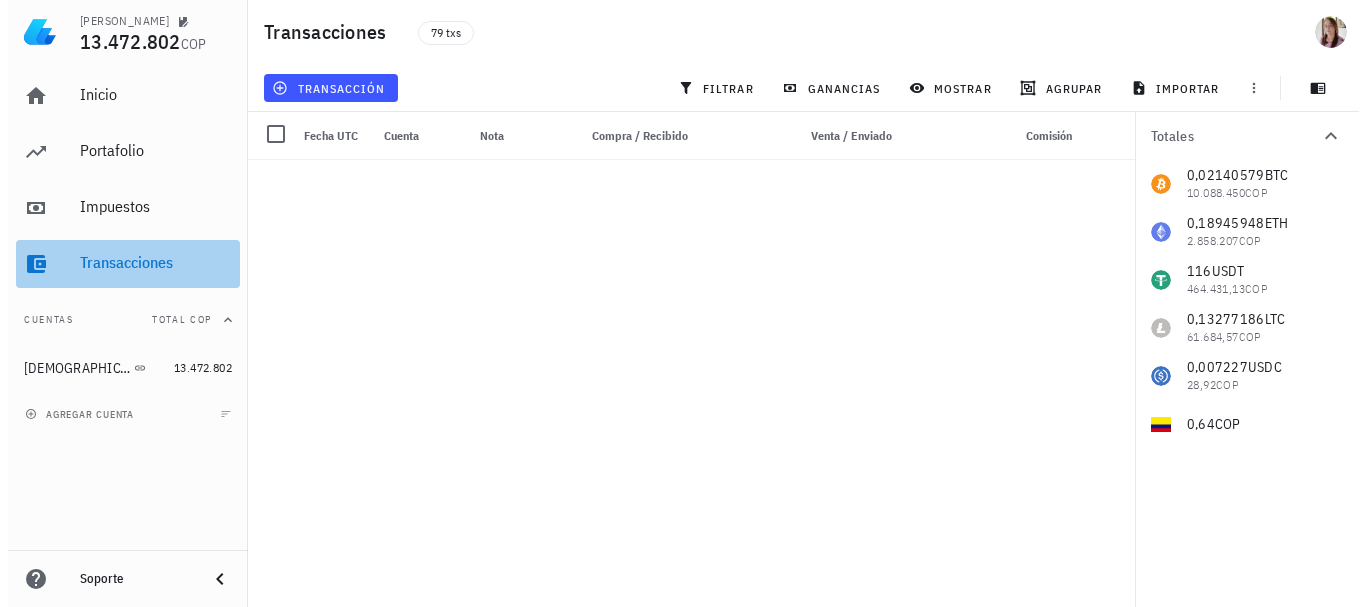 scroll, scrollTop: 0, scrollLeft: 0, axis: both 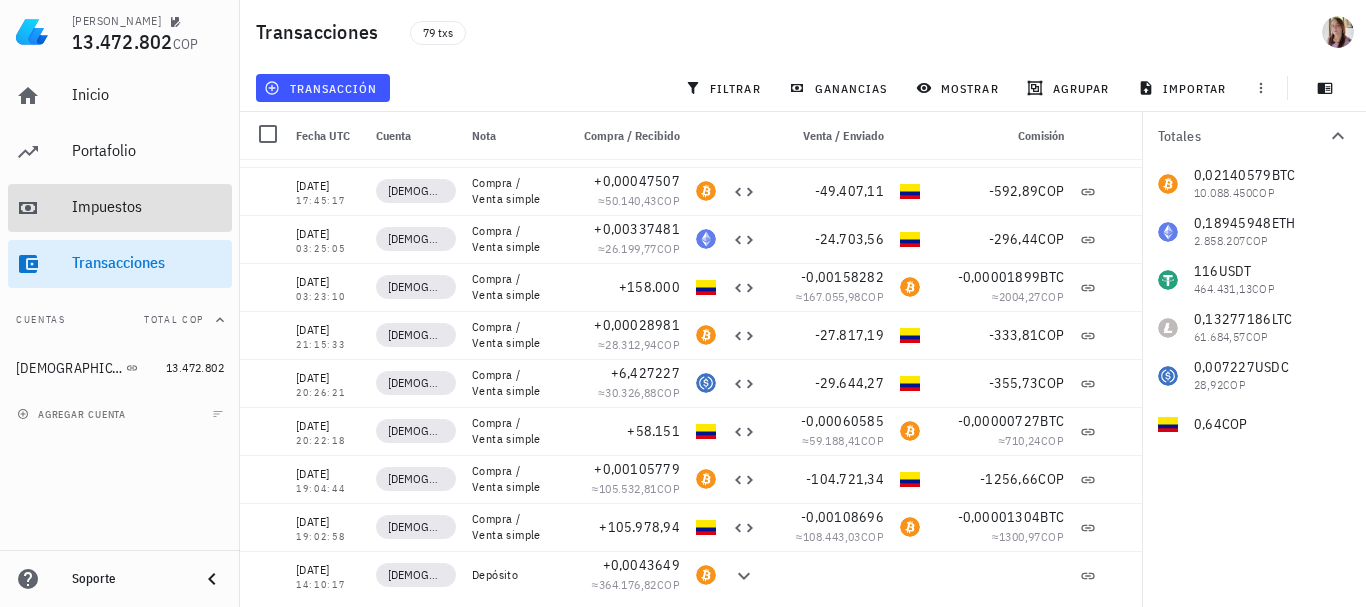 click on "Impuestos" at bounding box center (148, 206) 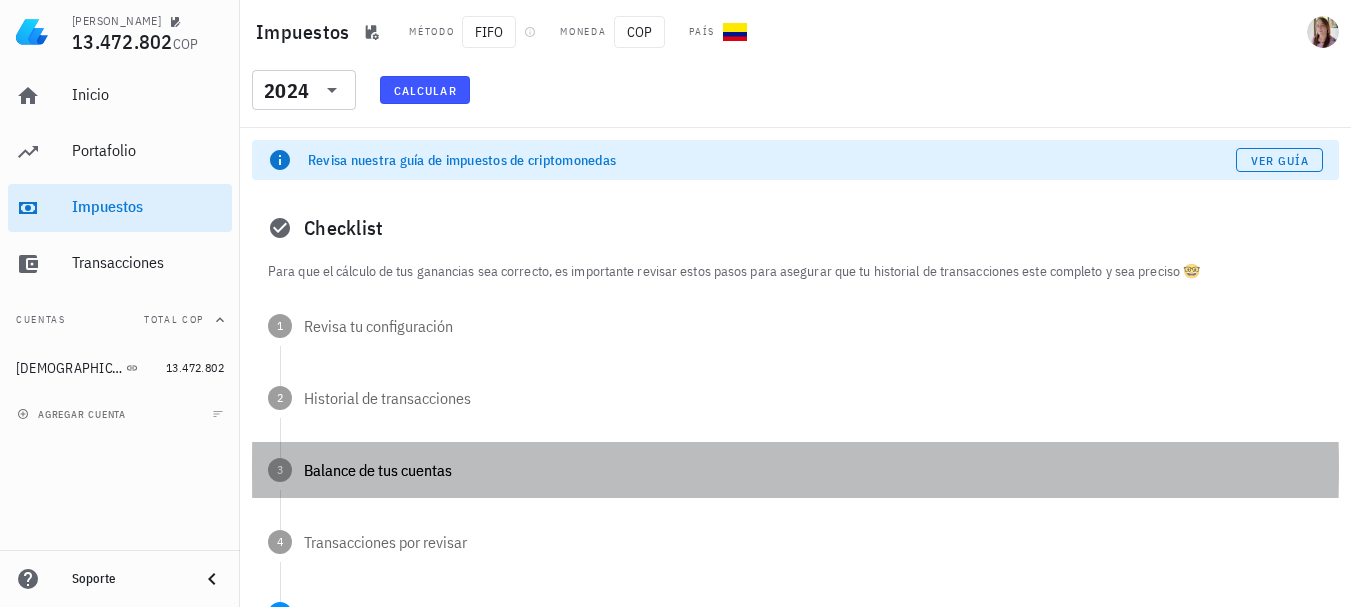 click on "Balance de tus cuentas" at bounding box center [813, 470] 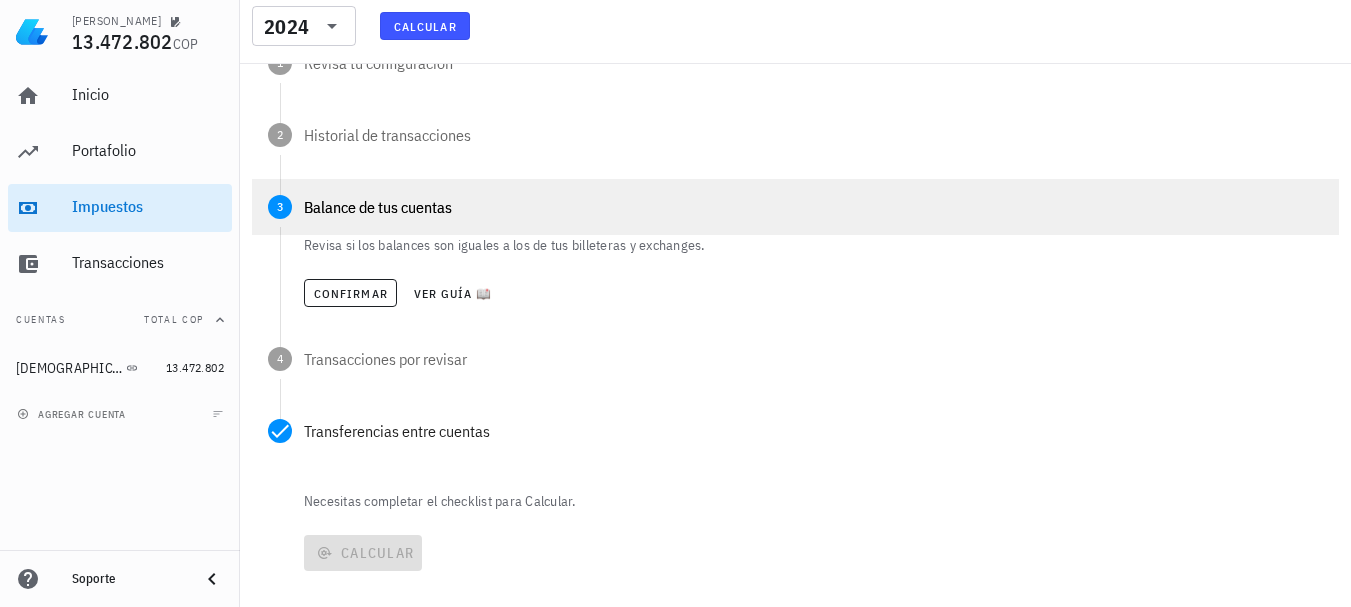 scroll, scrollTop: 295, scrollLeft: 0, axis: vertical 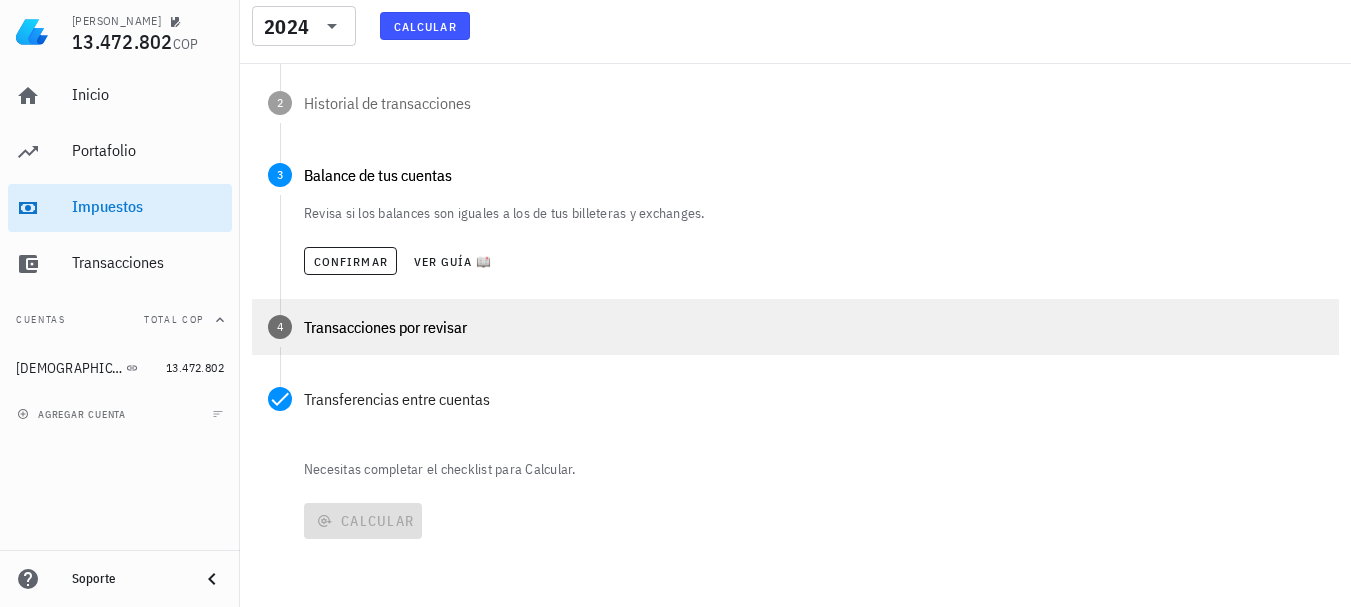 click on "Transacciones por revisar" at bounding box center [813, 327] 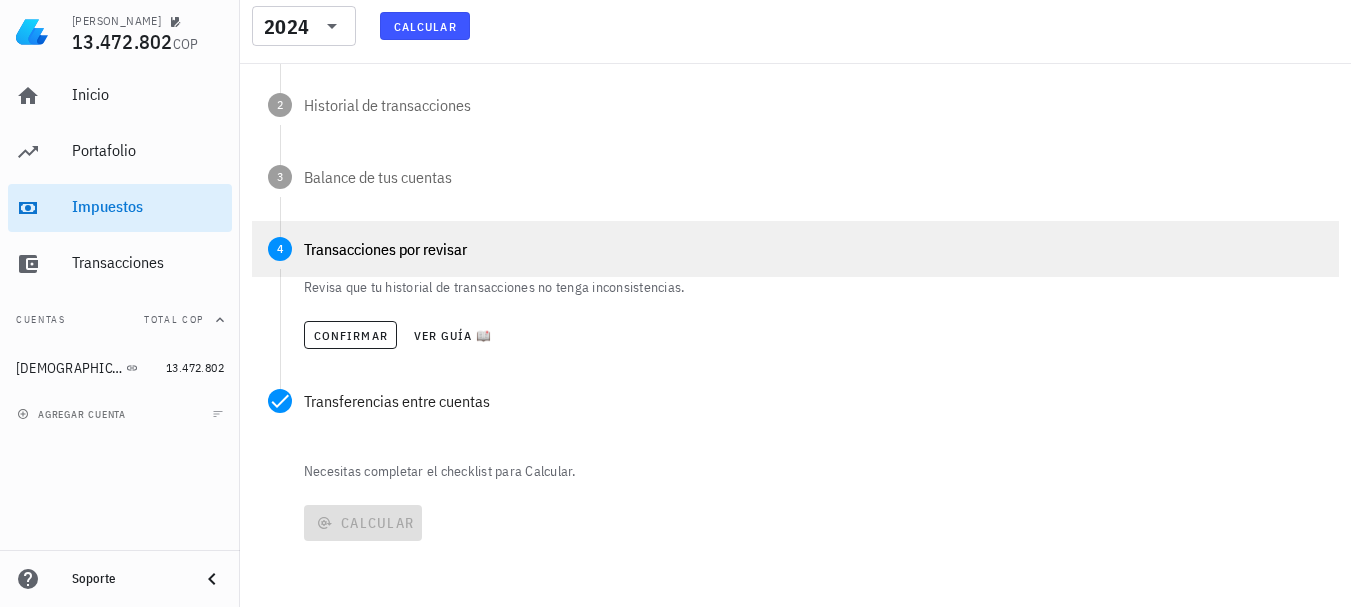 scroll, scrollTop: 295, scrollLeft: 0, axis: vertical 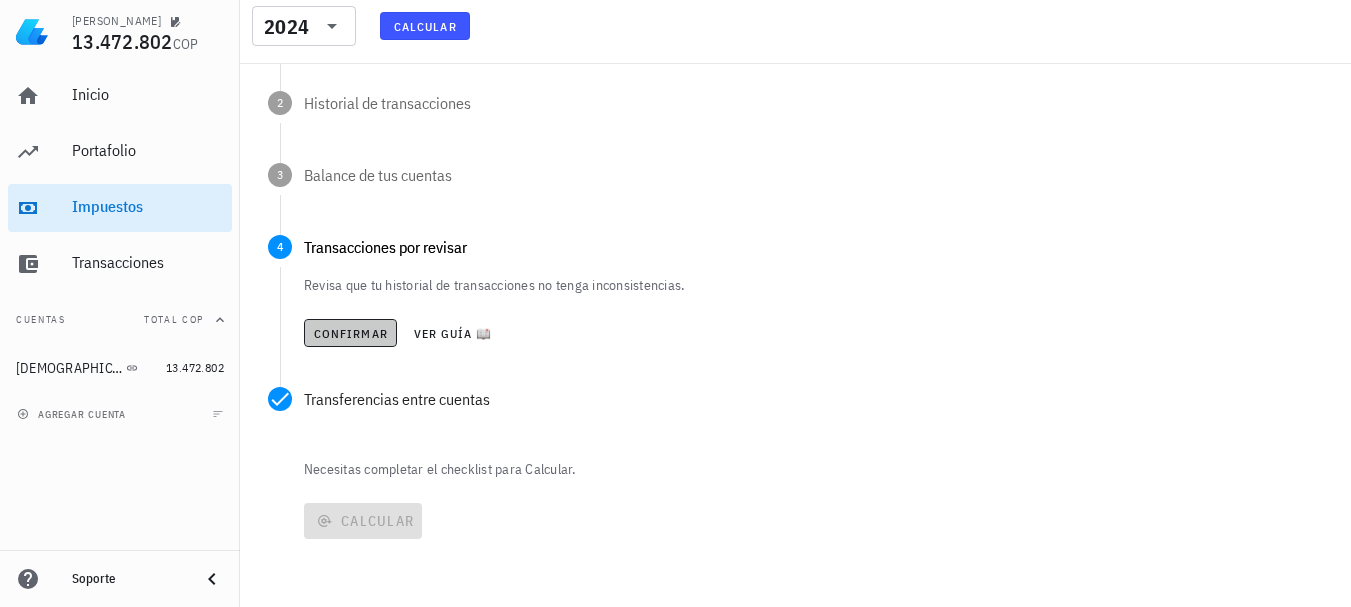 click on "Confirmar" at bounding box center (350, 333) 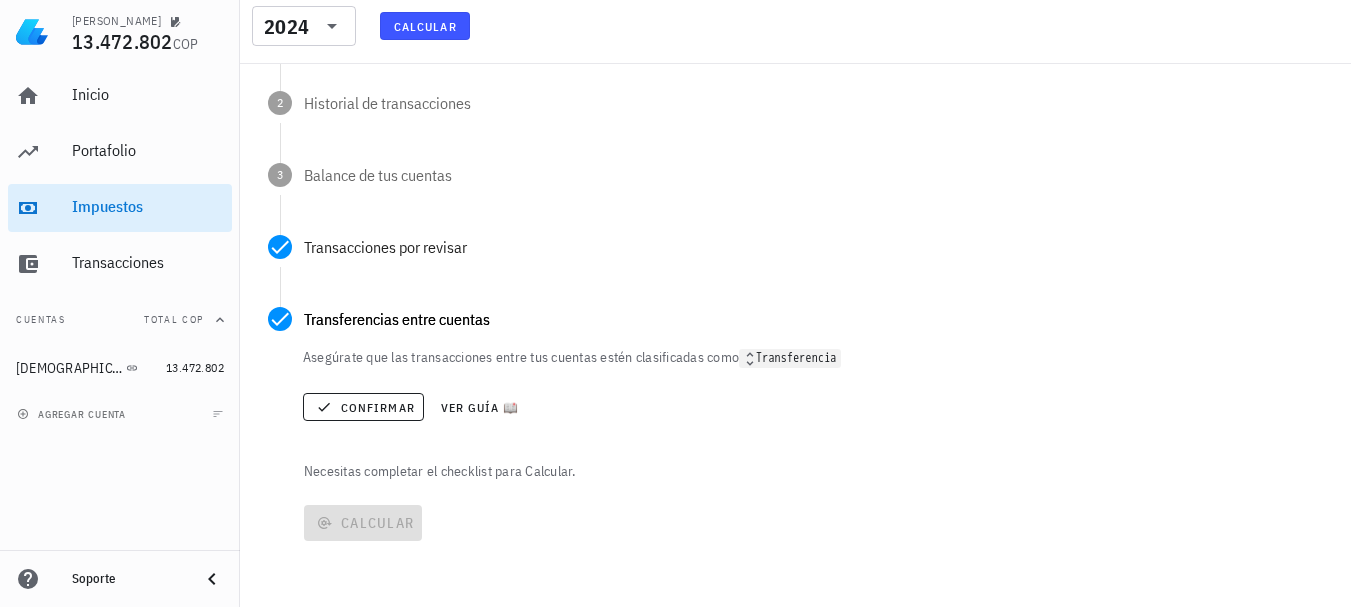 scroll, scrollTop: 296, scrollLeft: 0, axis: vertical 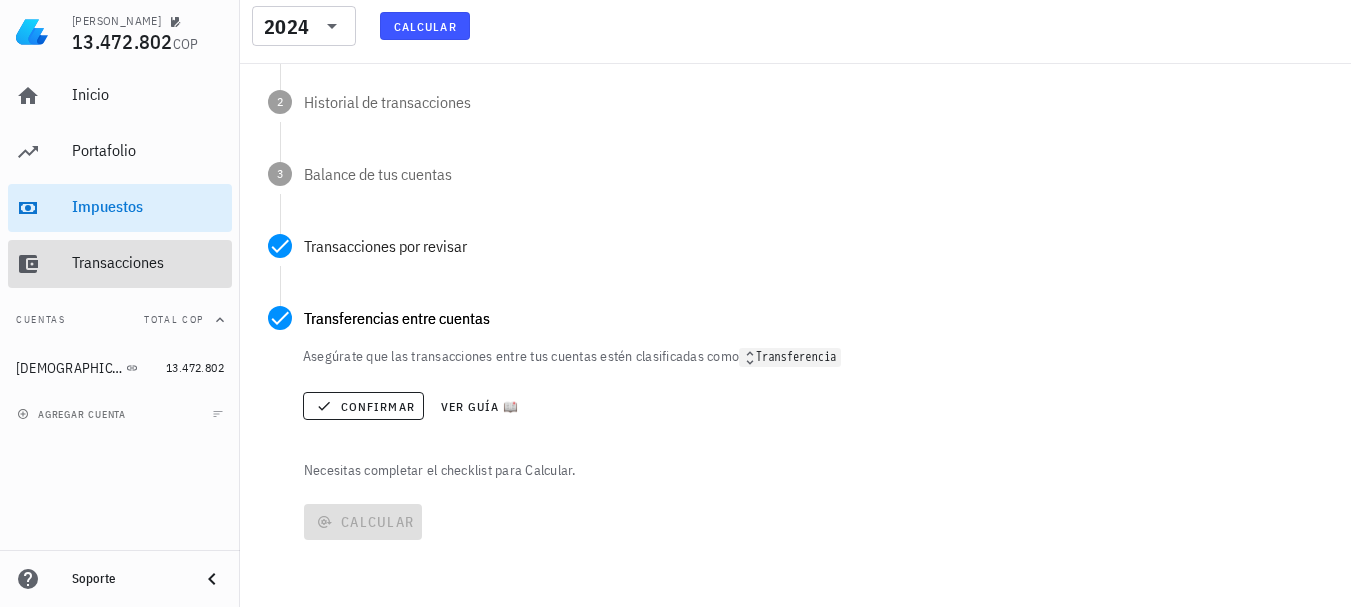 click on "Transacciones" at bounding box center (148, 262) 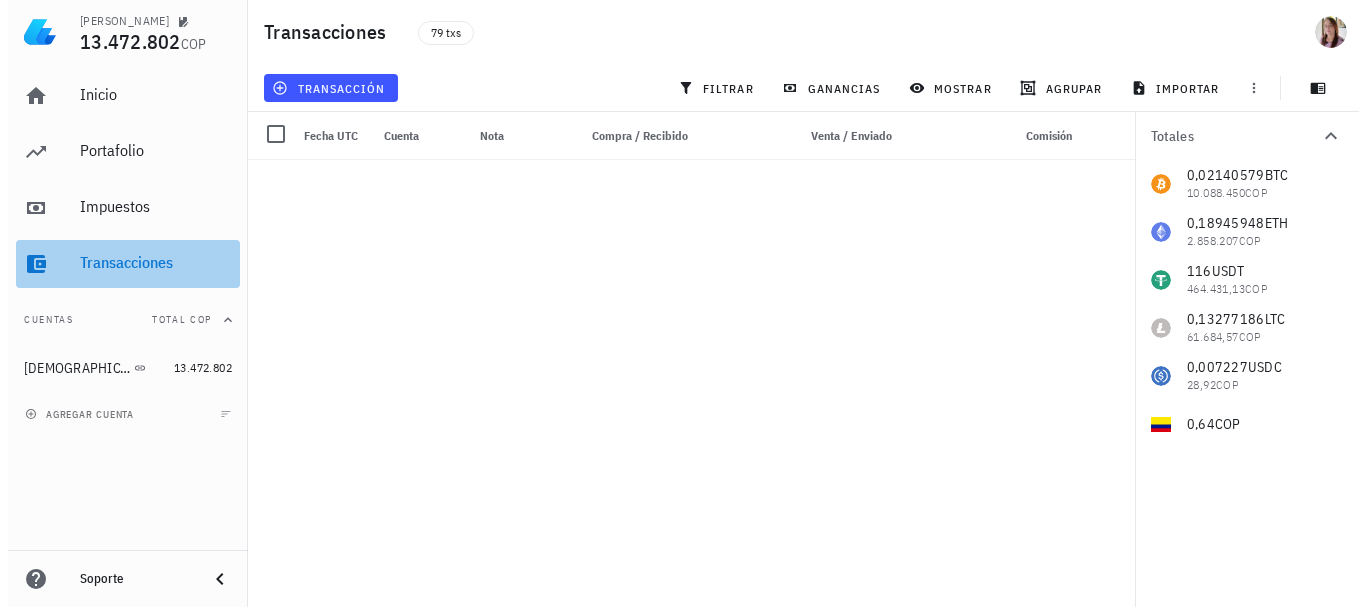 scroll, scrollTop: 0, scrollLeft: 0, axis: both 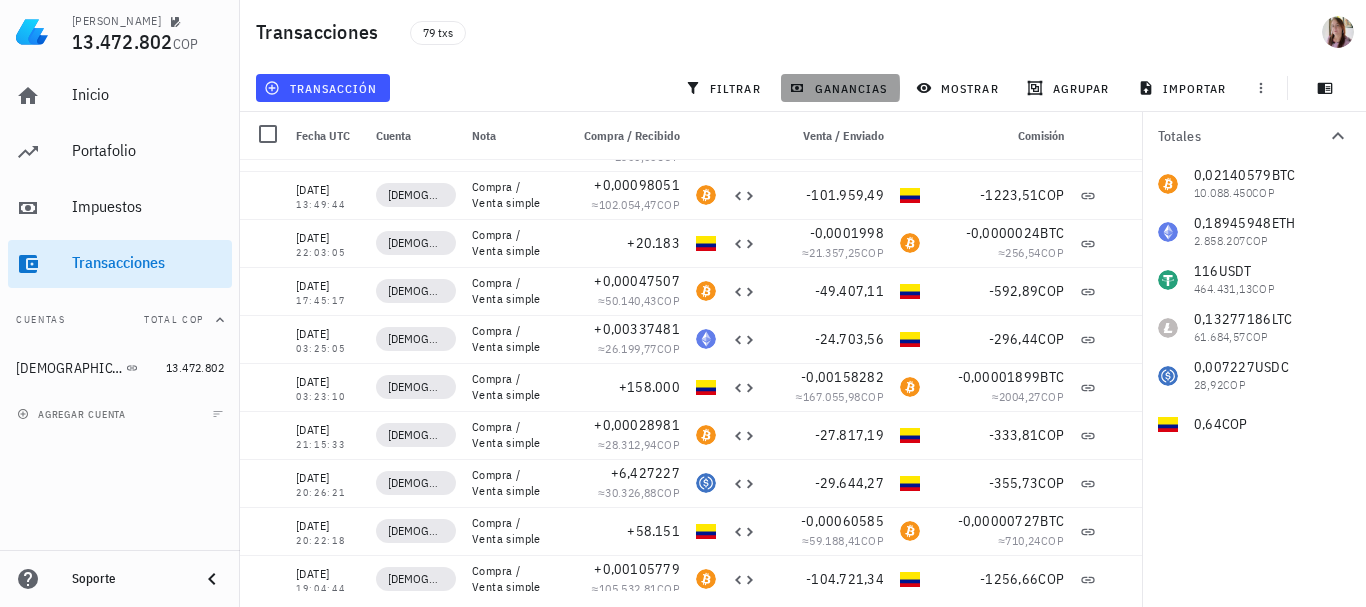 click on "ganancias" at bounding box center (840, 88) 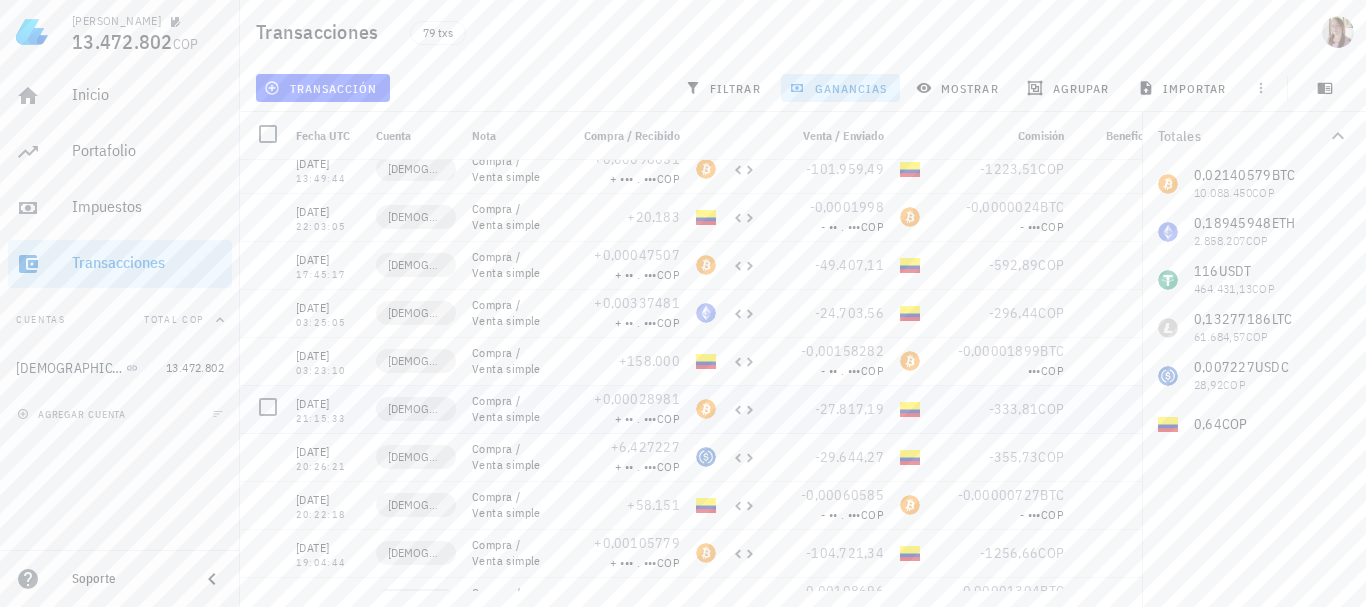 scroll, scrollTop: 3061, scrollLeft: 0, axis: vertical 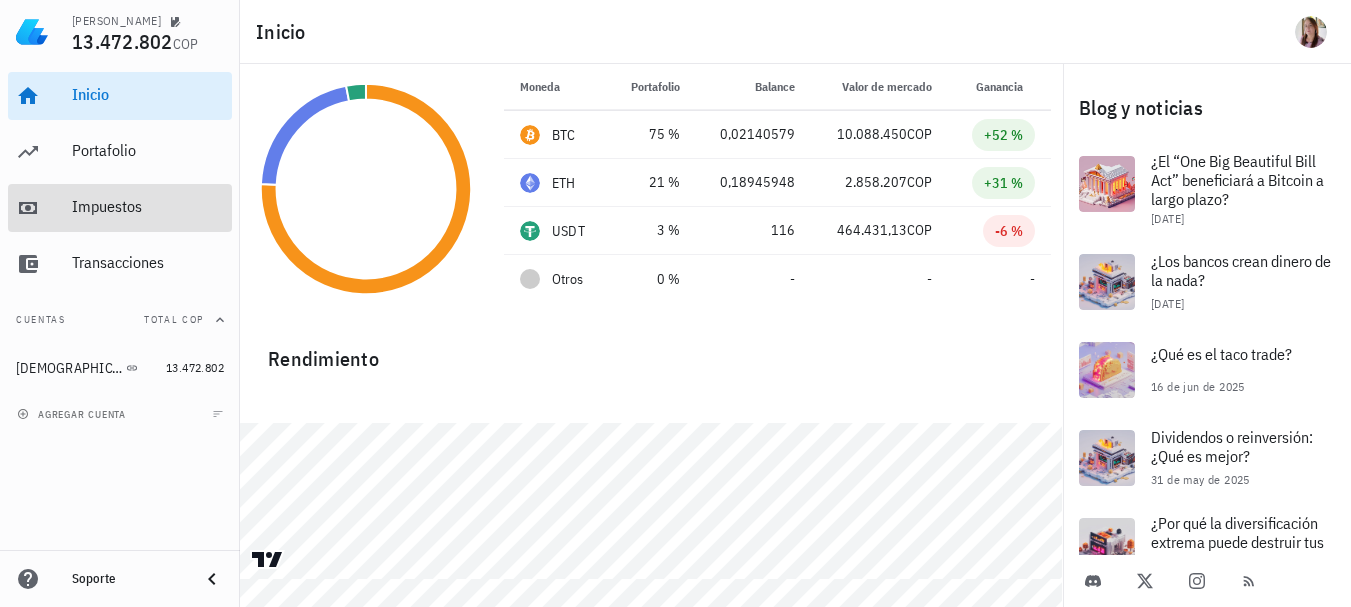 click on "Impuestos" at bounding box center [148, 206] 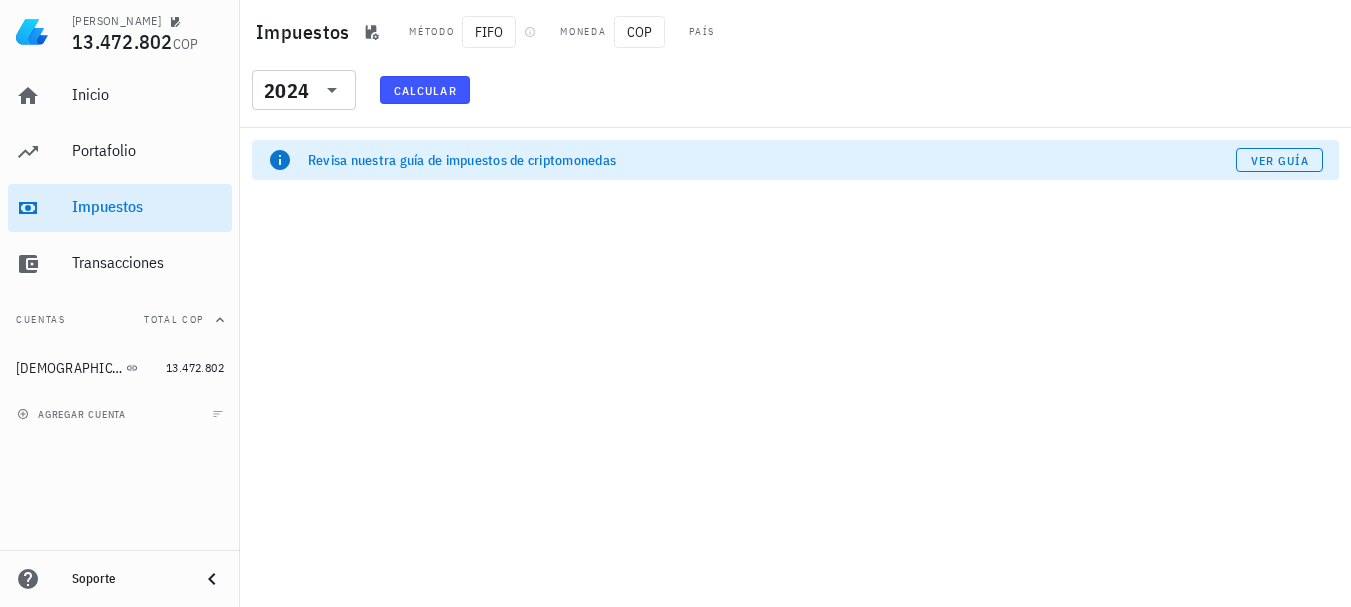scroll, scrollTop: 0, scrollLeft: 0, axis: both 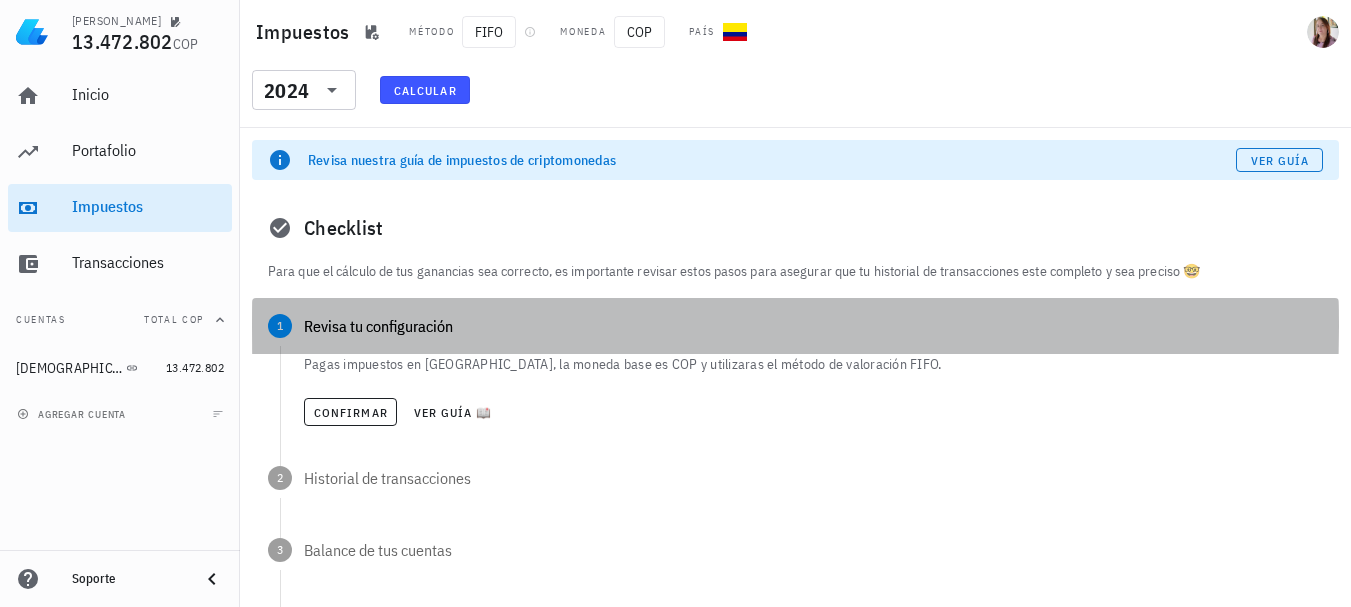 click on "Revisa tu configuración" at bounding box center (813, 326) 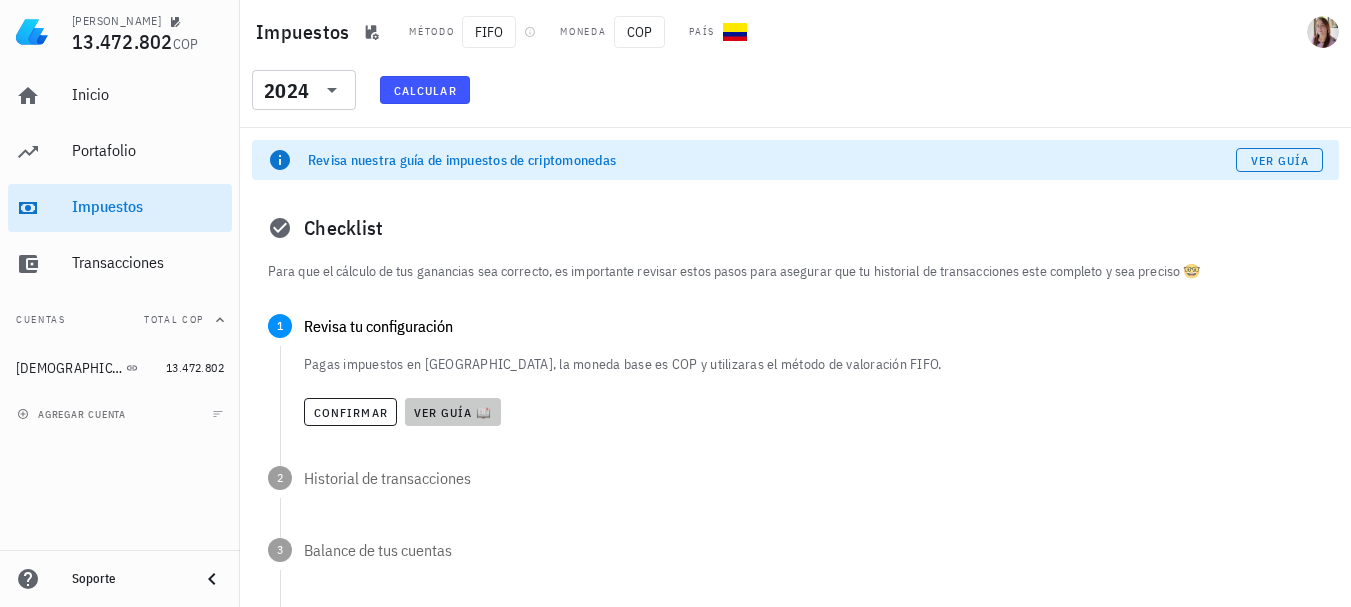 click on "Ver guía 📖" at bounding box center [453, 412] 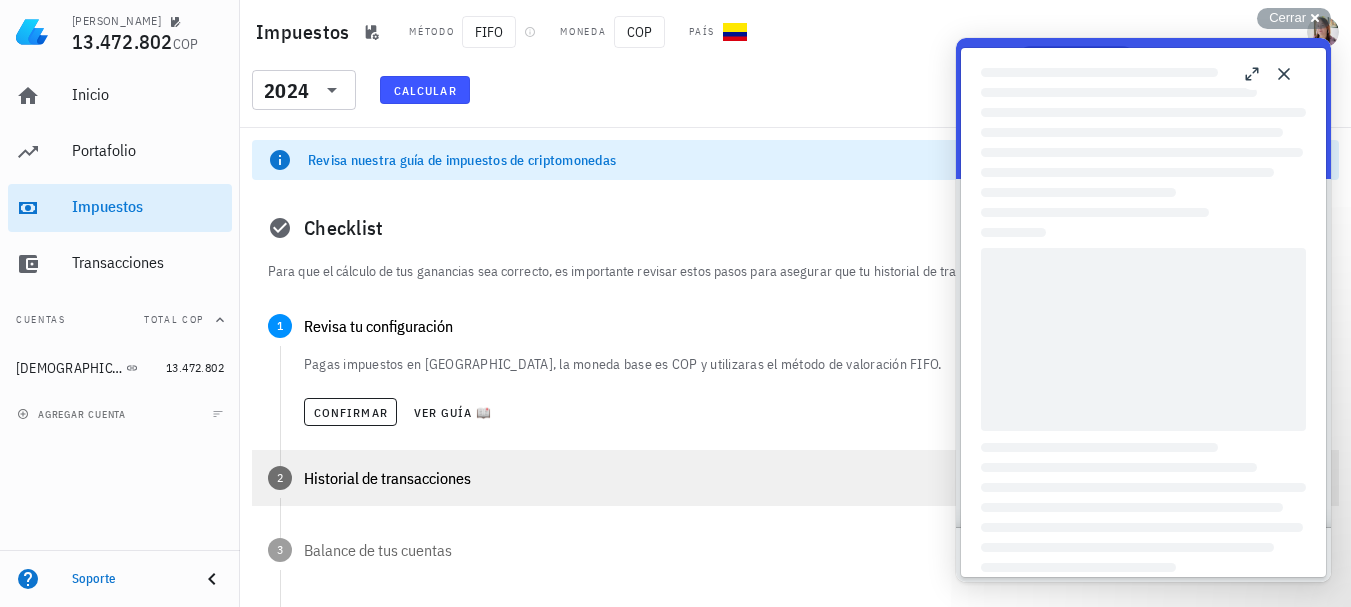 scroll, scrollTop: 0, scrollLeft: 0, axis: both 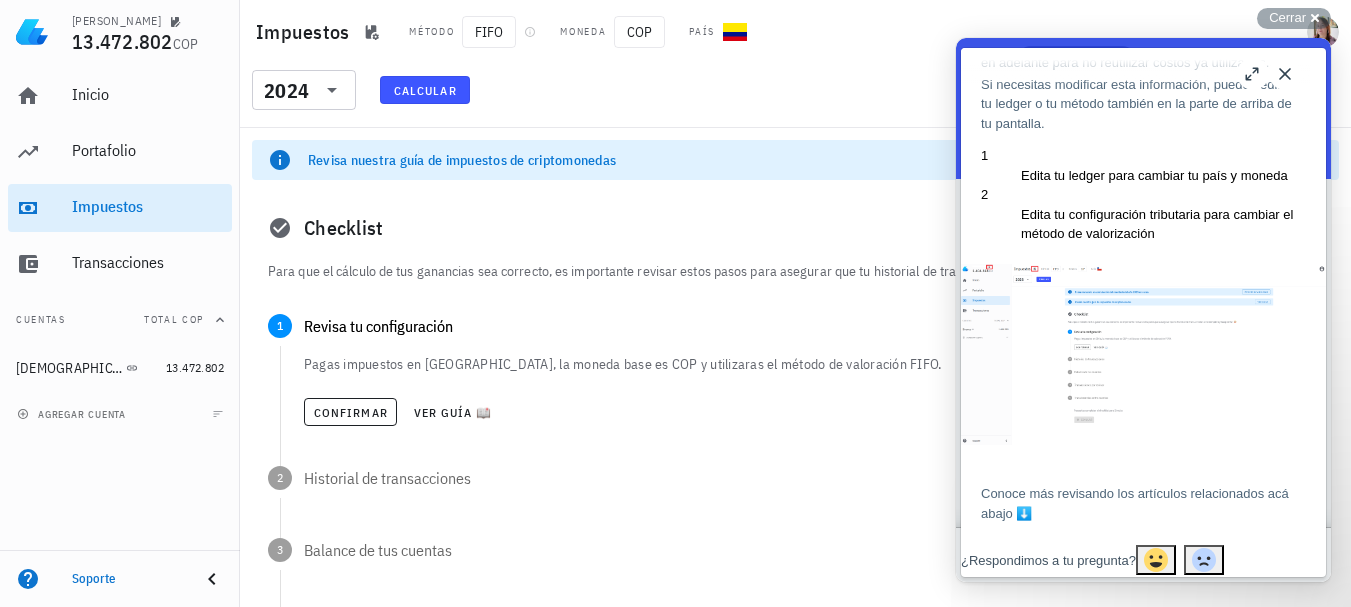 click on "Close" at bounding box center (1285, 74) 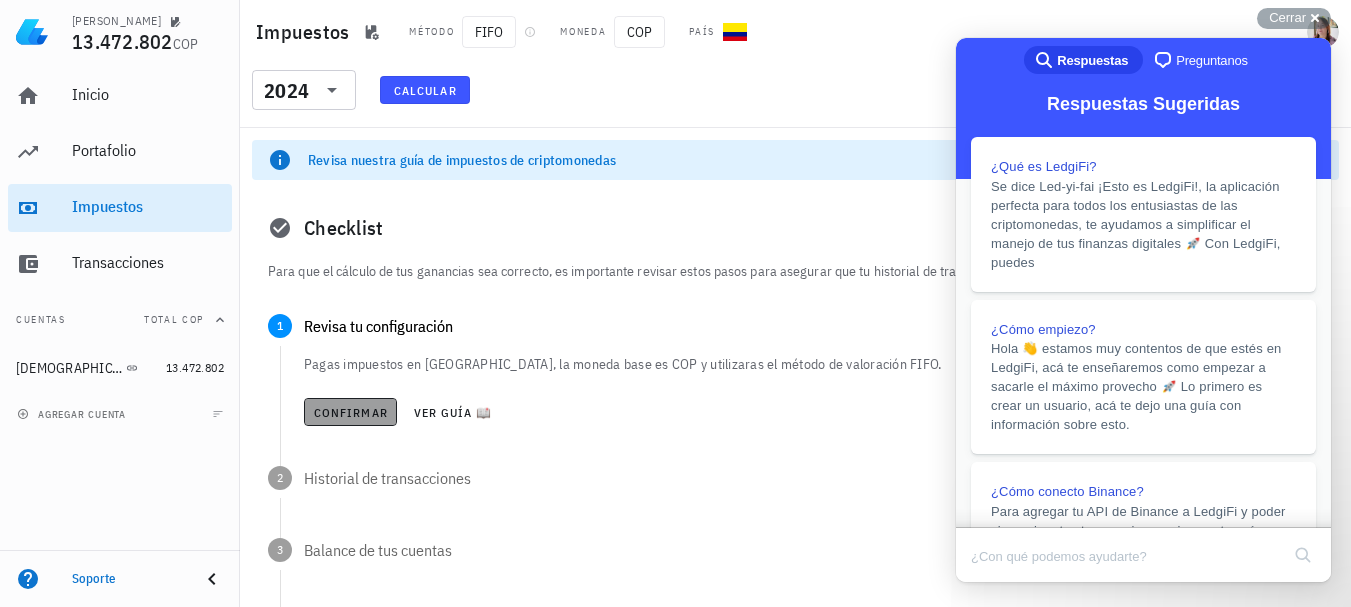 click on "Confirmar" at bounding box center [350, 412] 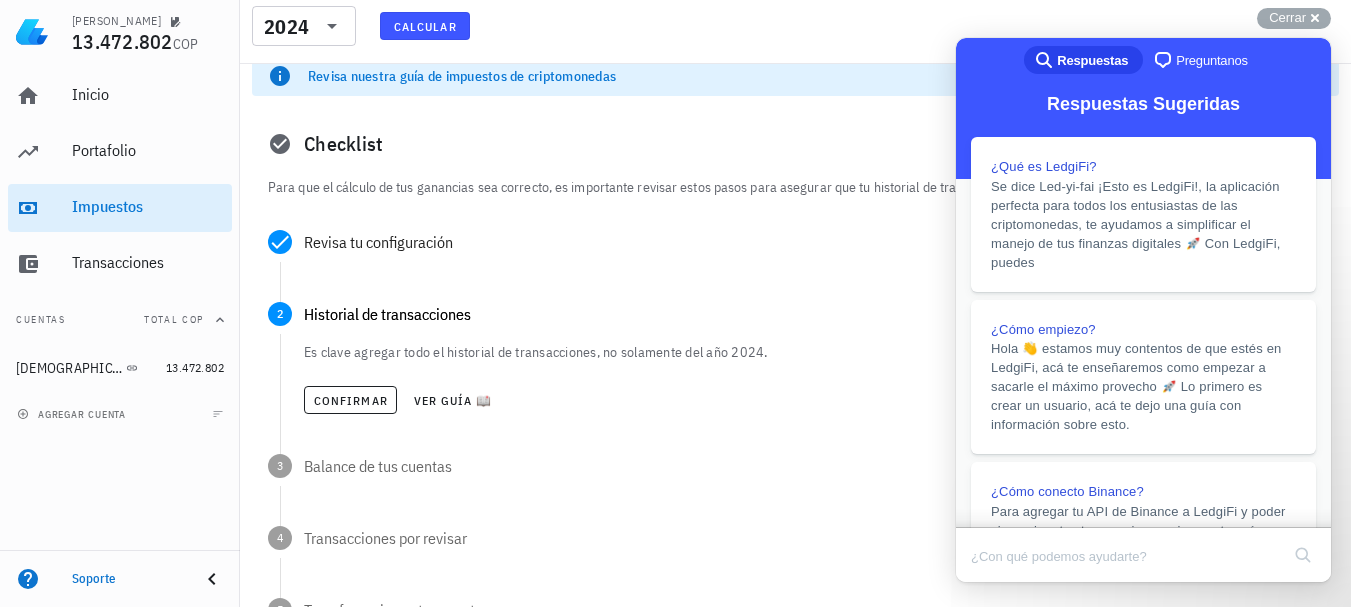 scroll, scrollTop: 100, scrollLeft: 0, axis: vertical 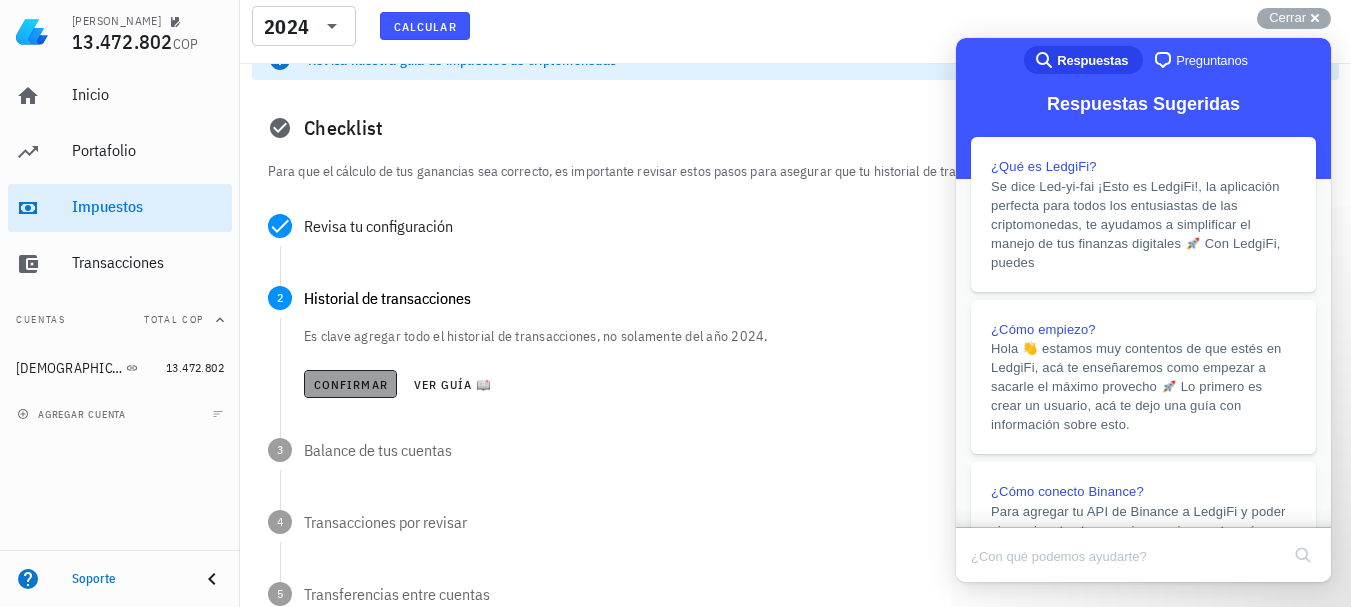 click on "Confirmar" at bounding box center [350, 384] 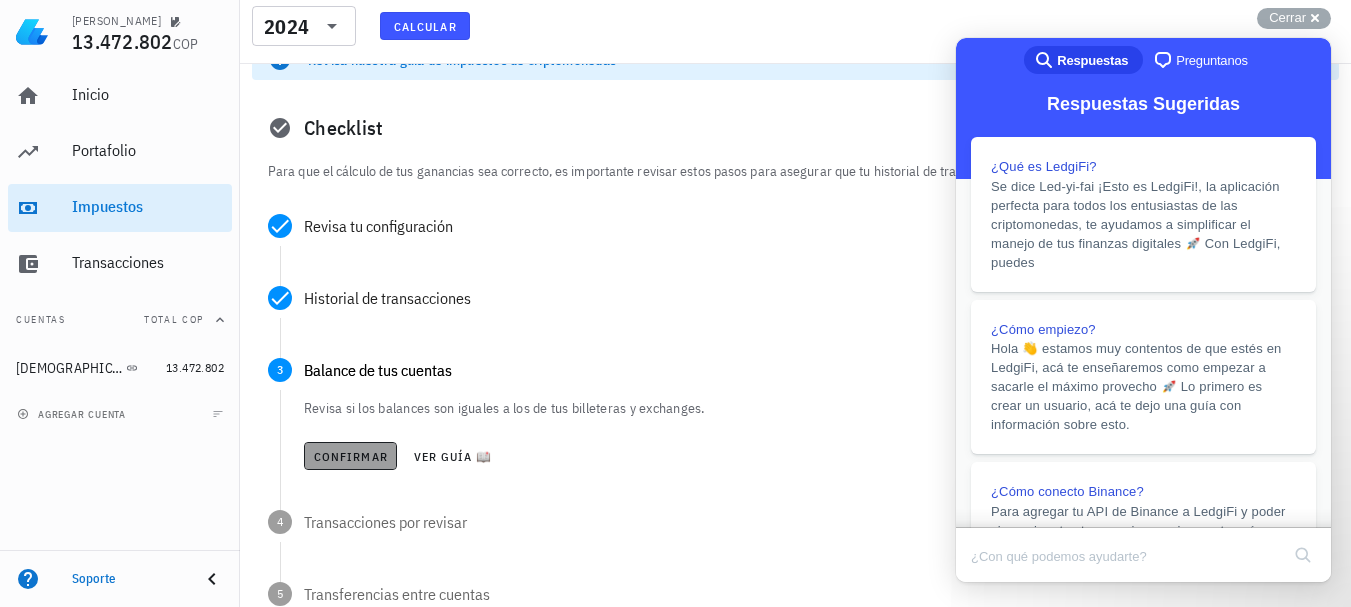 click on "Confirmar" at bounding box center [350, 456] 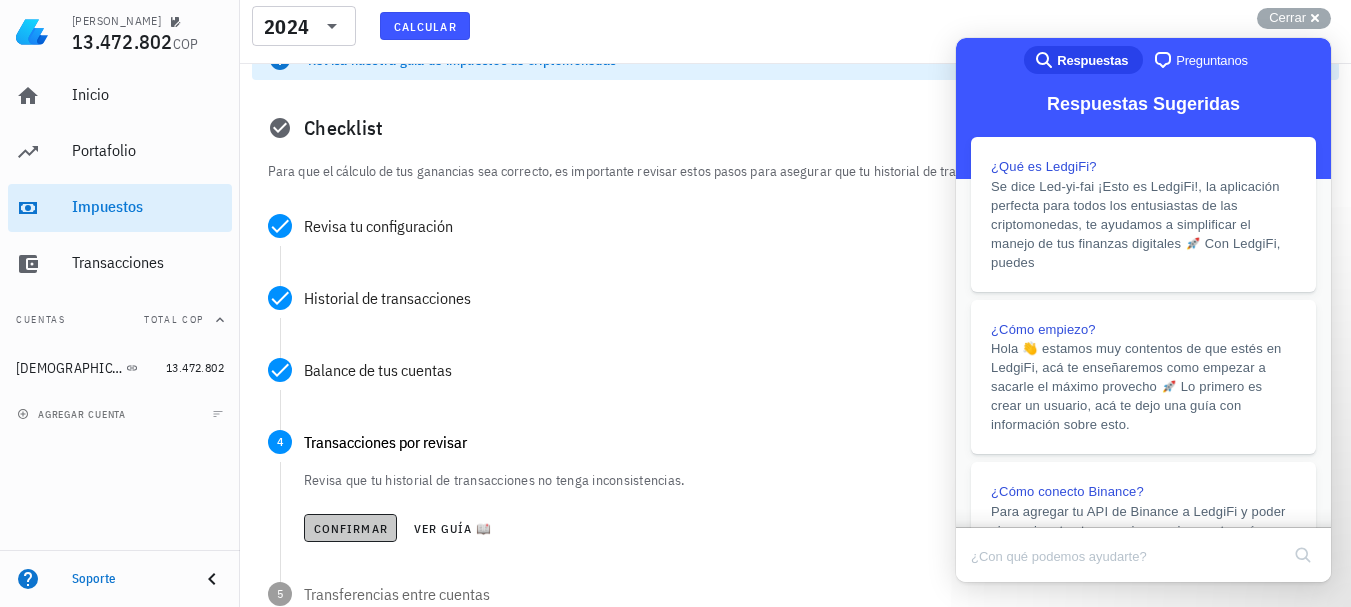 click on "Confirmar" at bounding box center [350, 528] 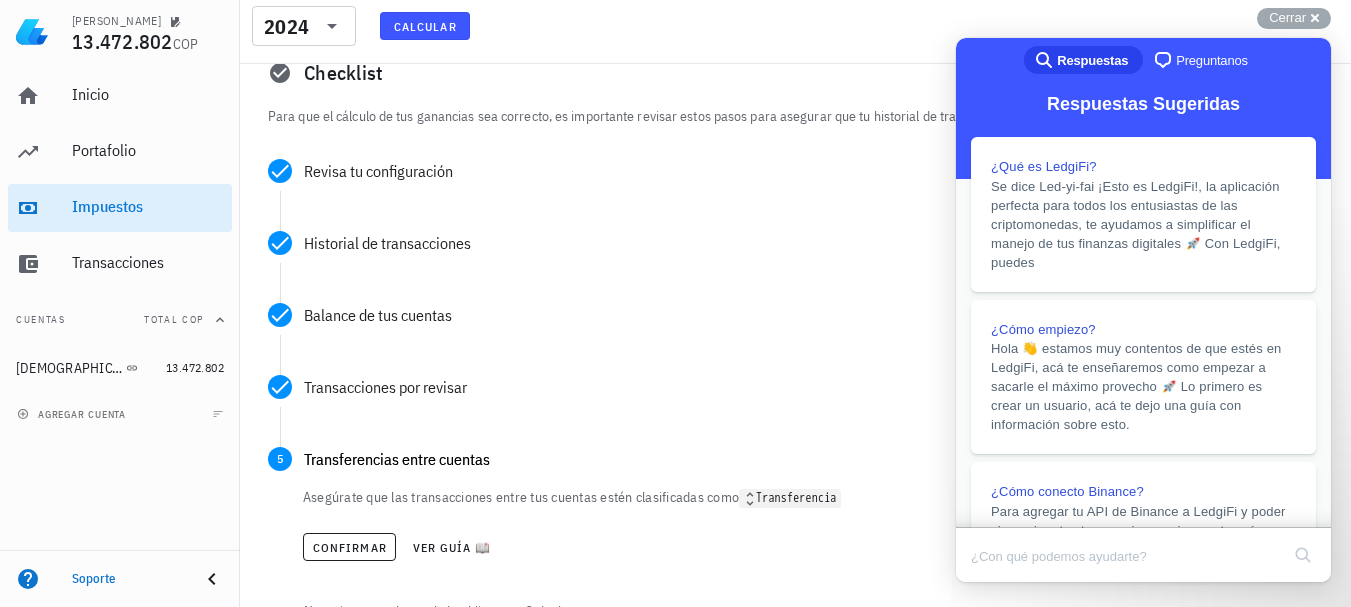 scroll, scrollTop: 200, scrollLeft: 0, axis: vertical 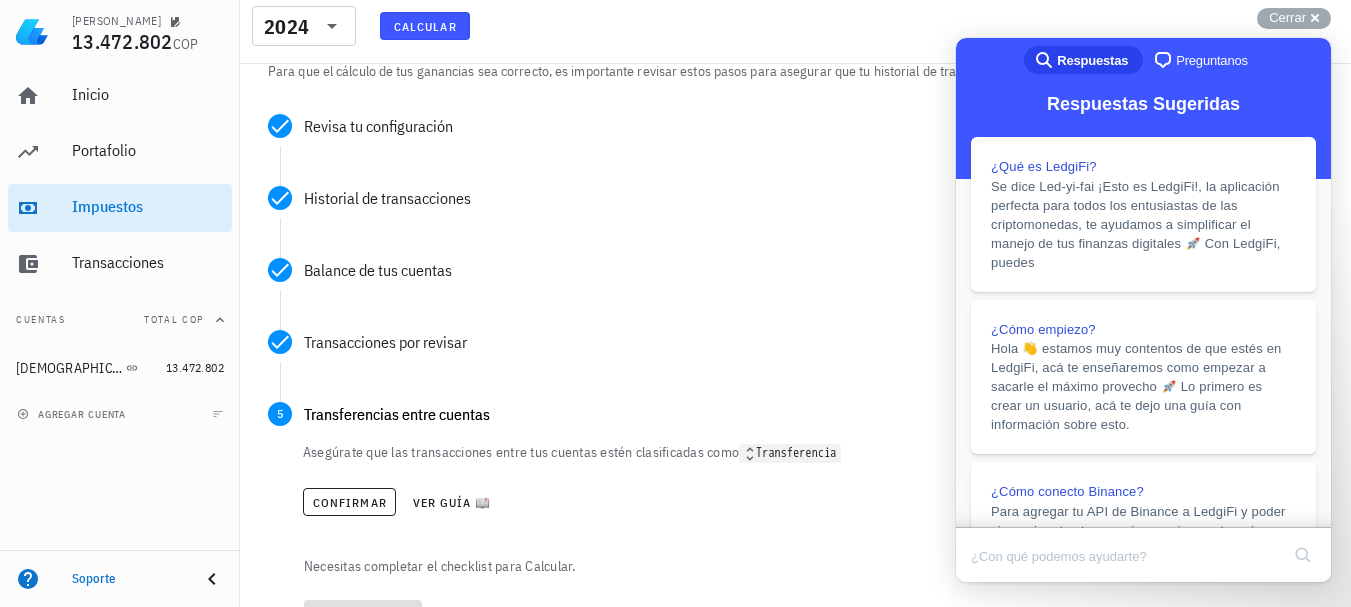 click 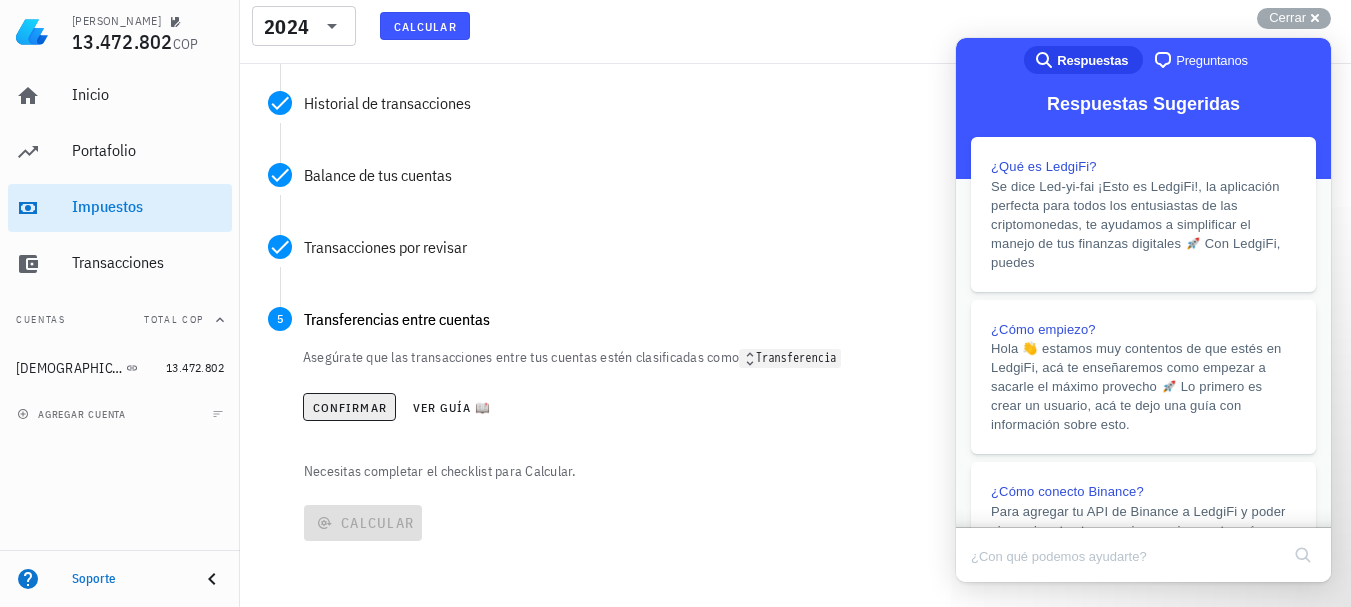 scroll, scrollTop: 296, scrollLeft: 0, axis: vertical 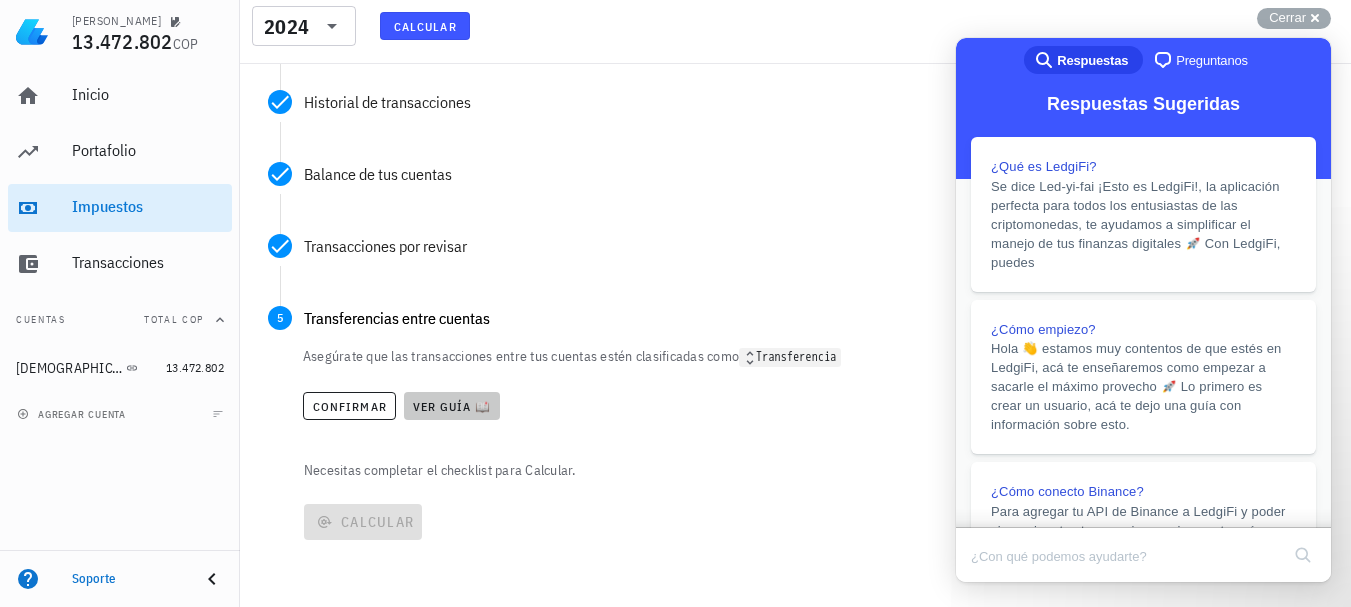 click on "Ver guía 📖" at bounding box center (452, 406) 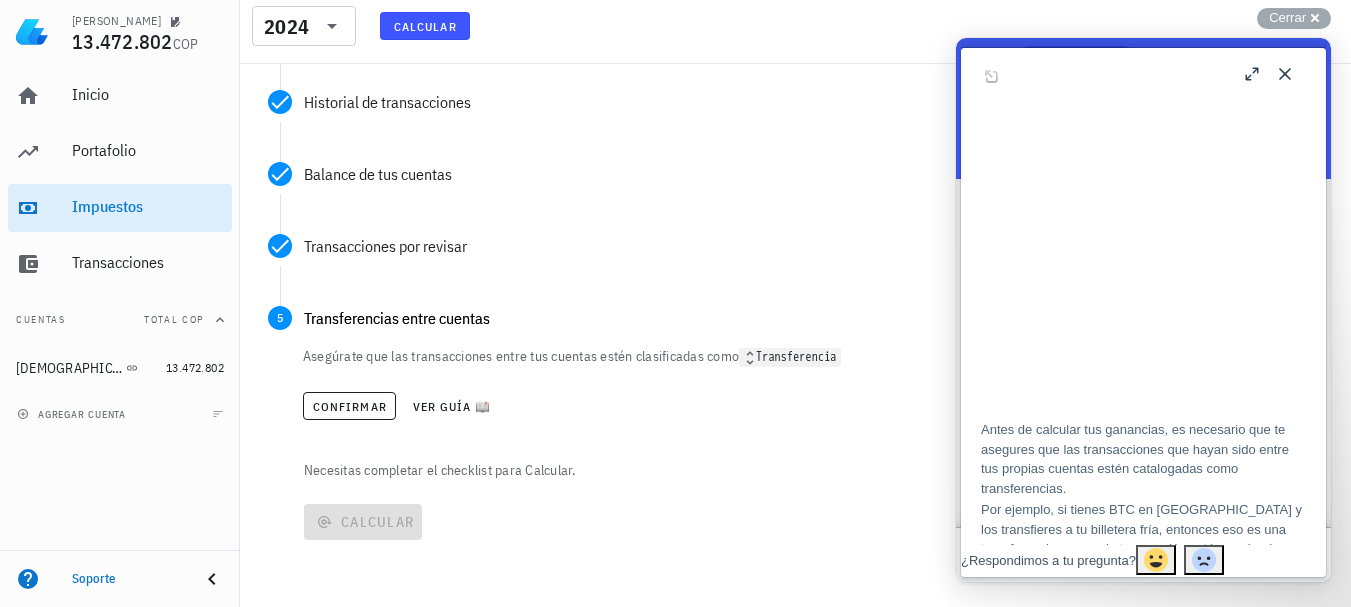 scroll, scrollTop: 300, scrollLeft: 0, axis: vertical 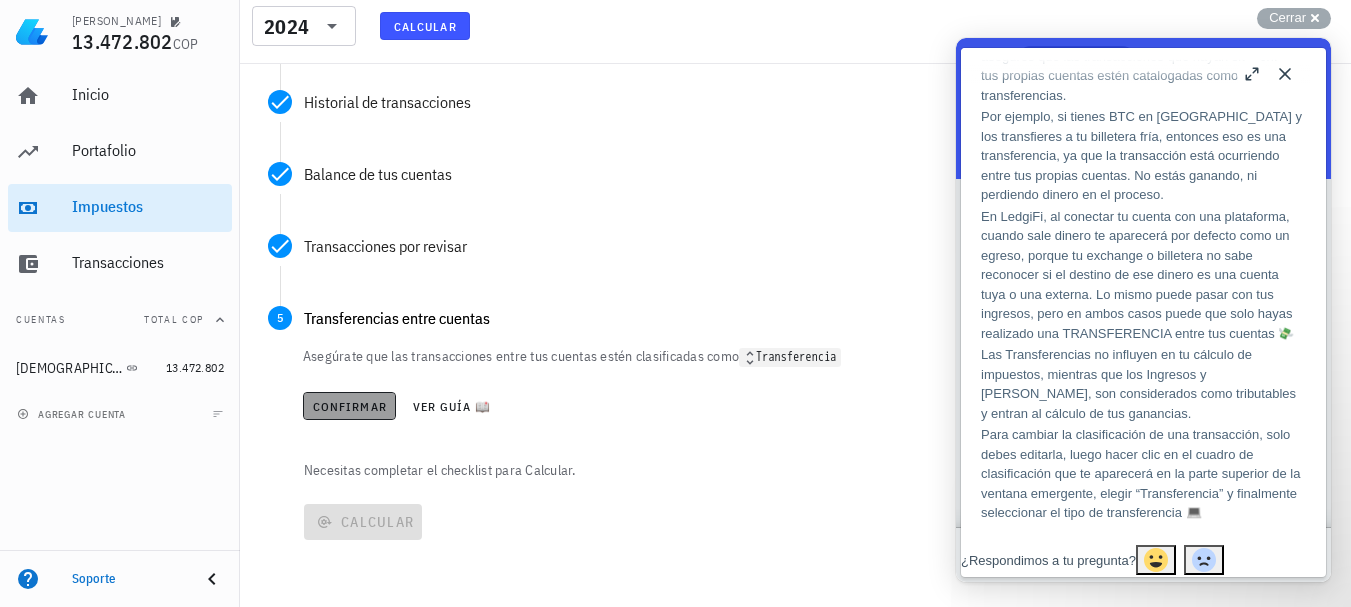 click on "Confirmar" at bounding box center [349, 406] 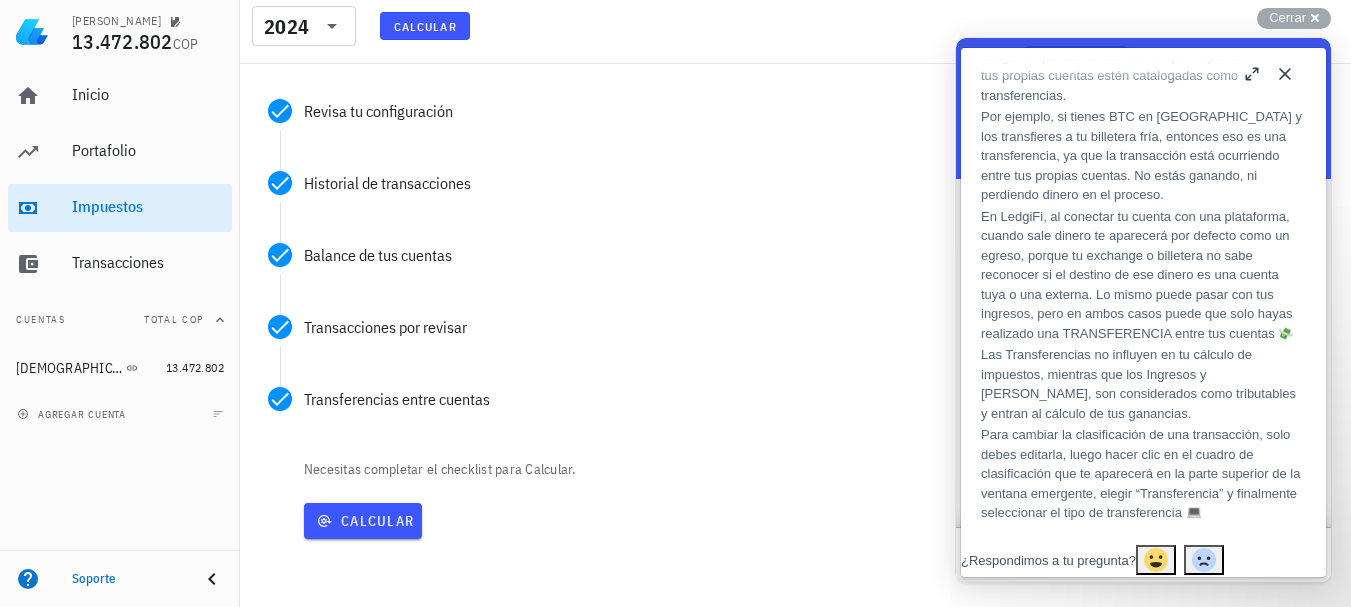 scroll, scrollTop: 215, scrollLeft: 0, axis: vertical 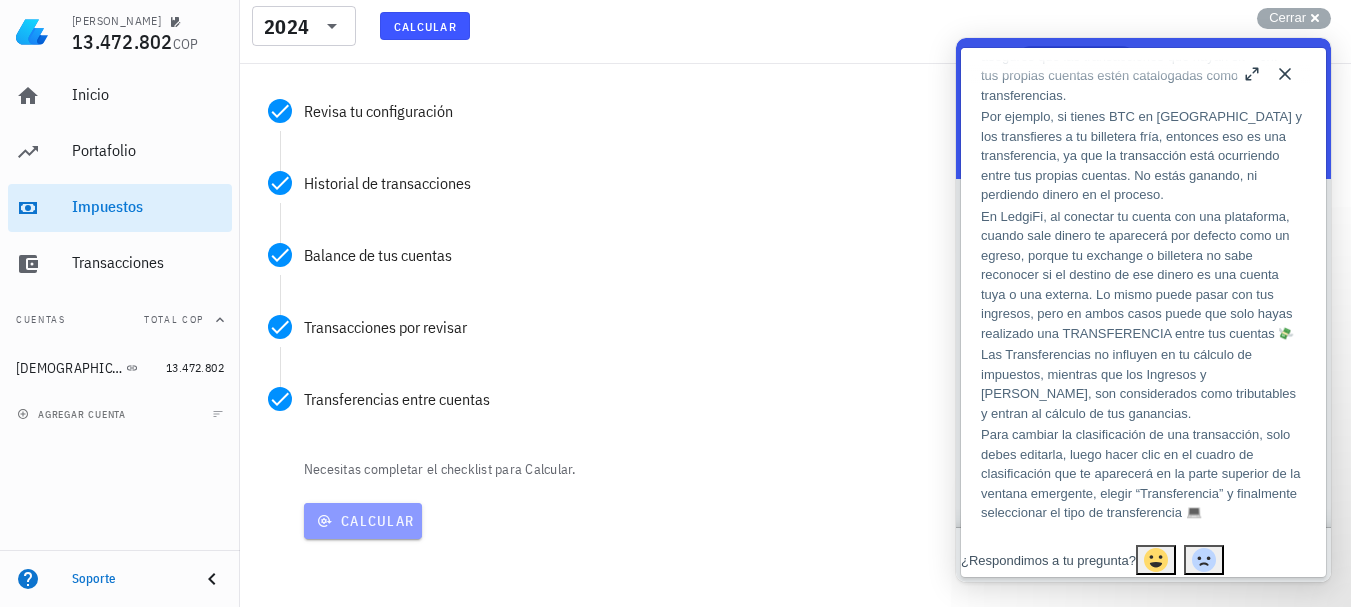 click on "Calcular" at bounding box center [363, 521] 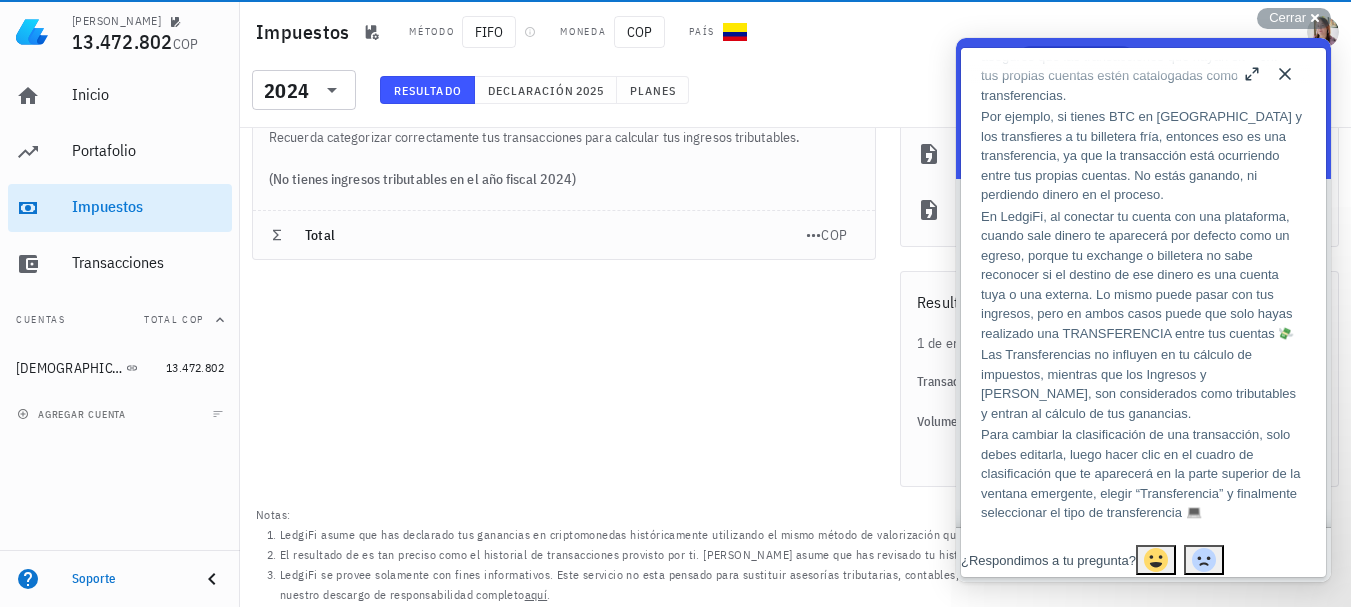 scroll, scrollTop: 0, scrollLeft: 0, axis: both 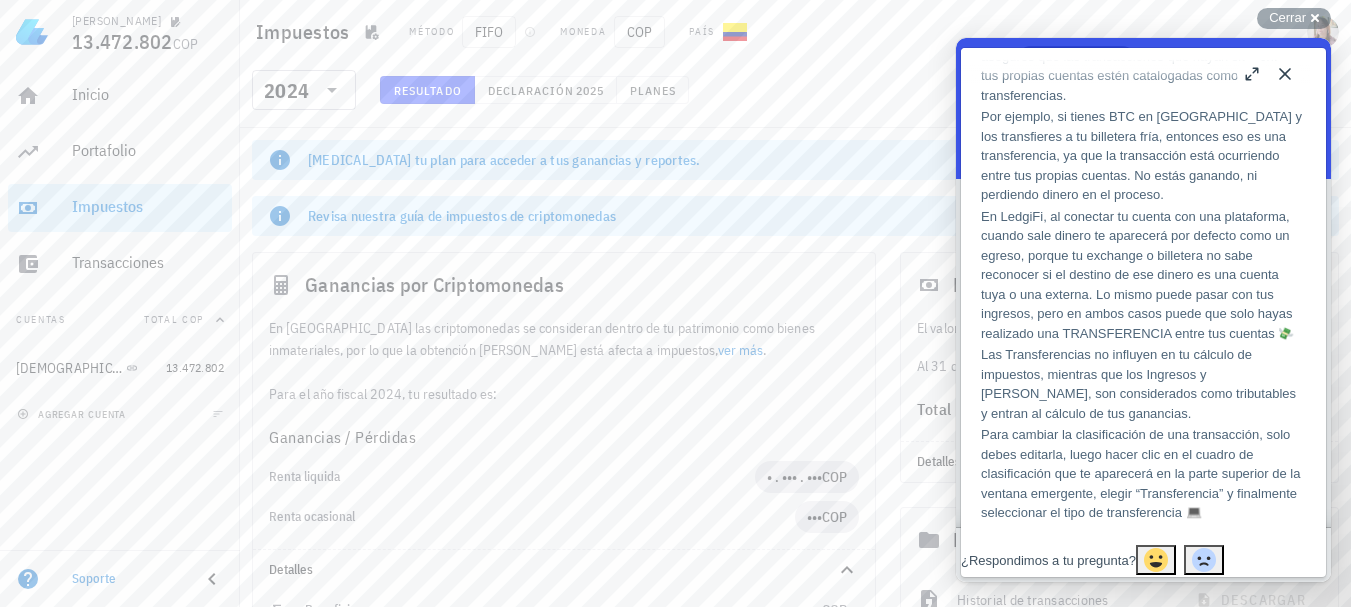 click on "Close" at bounding box center [1285, 74] 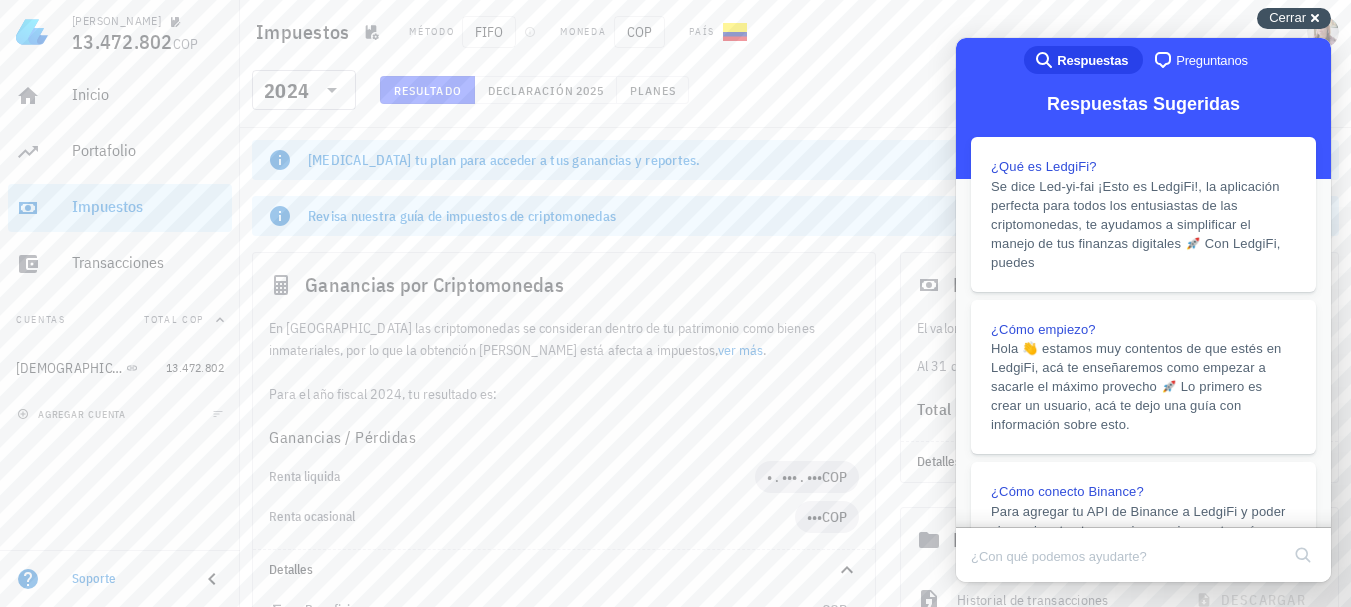 click on "Cerrar cross-small" at bounding box center (1294, 18) 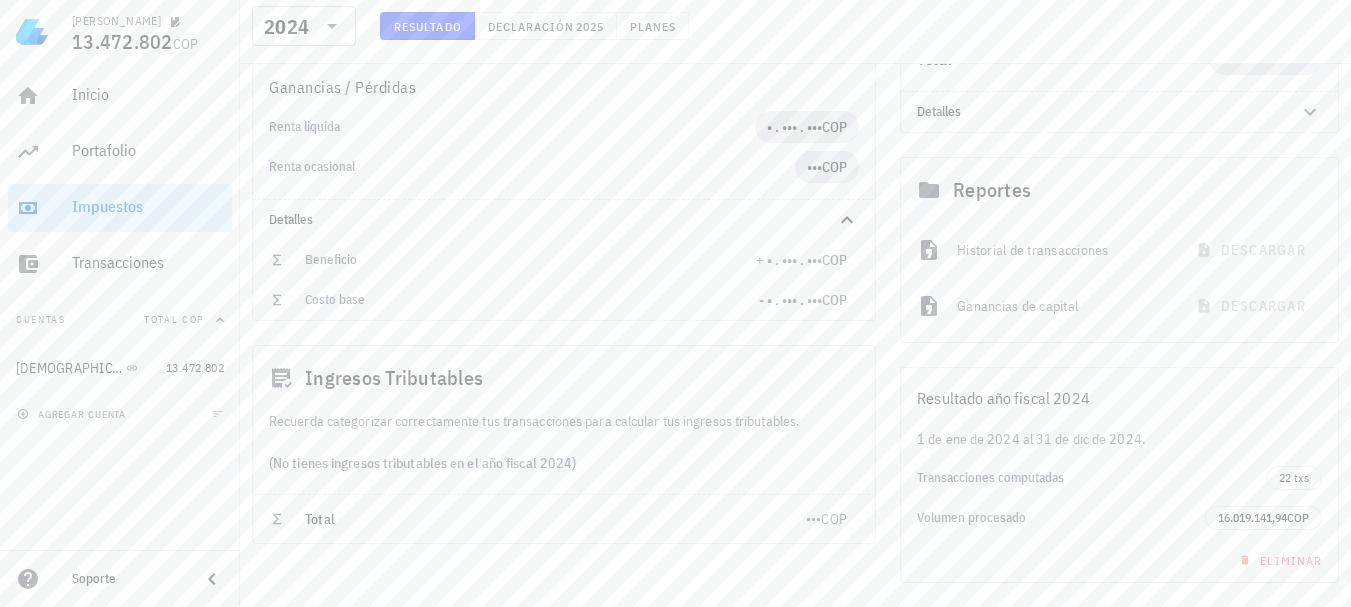 scroll, scrollTop: 250, scrollLeft: 0, axis: vertical 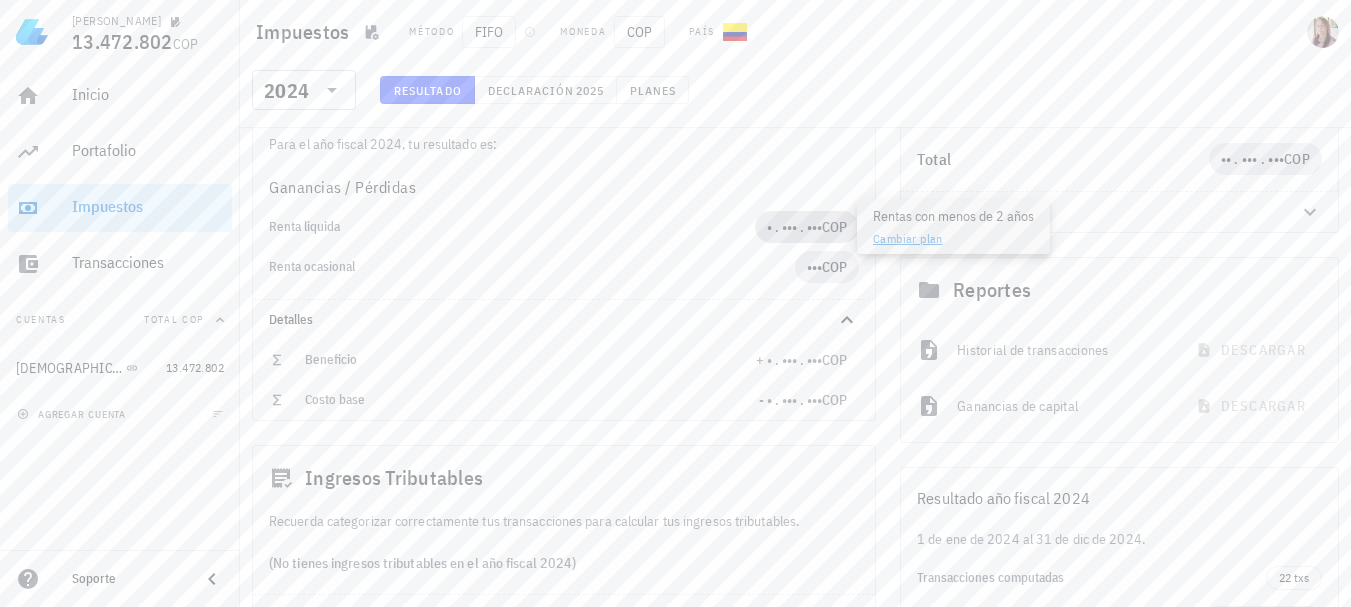 click on "• .
••• .
•••" at bounding box center [794, 227] 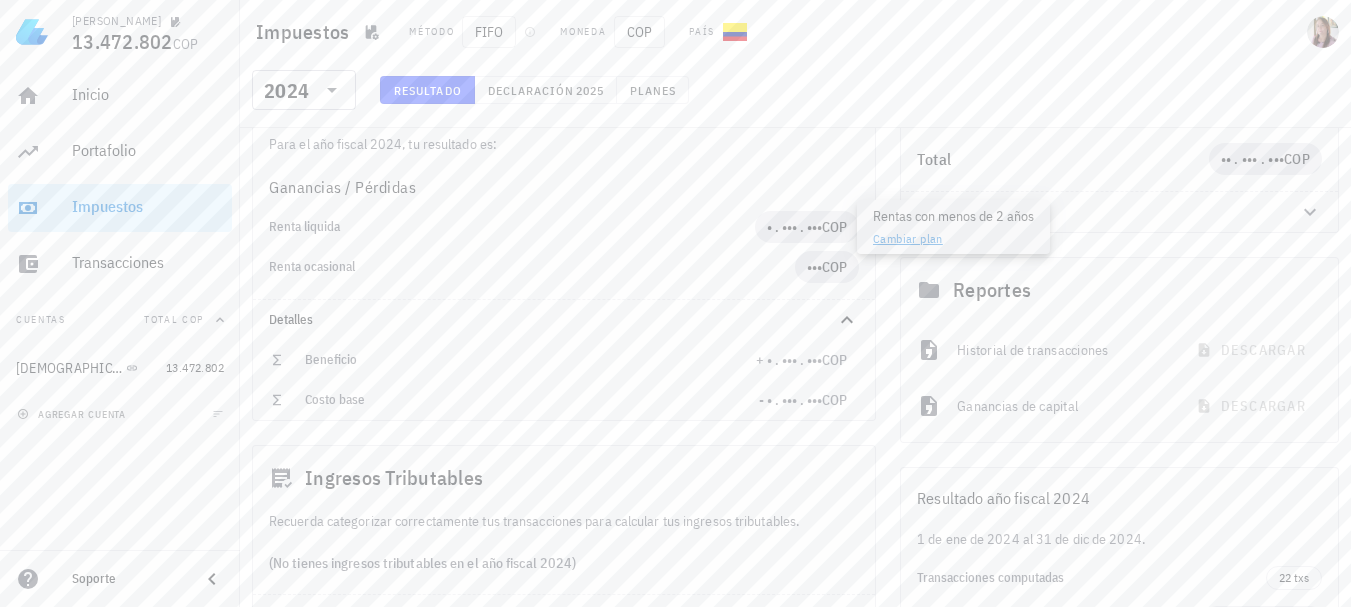 click on "Cambiar plan" at bounding box center (908, 238) 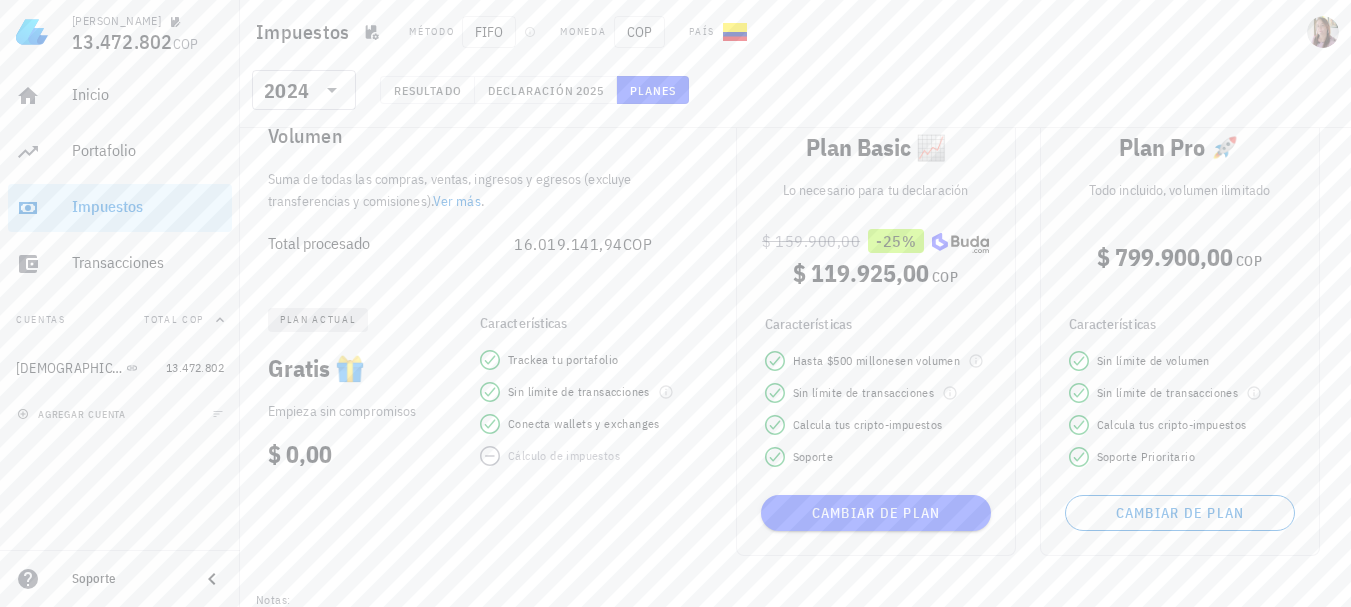 scroll, scrollTop: 94, scrollLeft: 0, axis: vertical 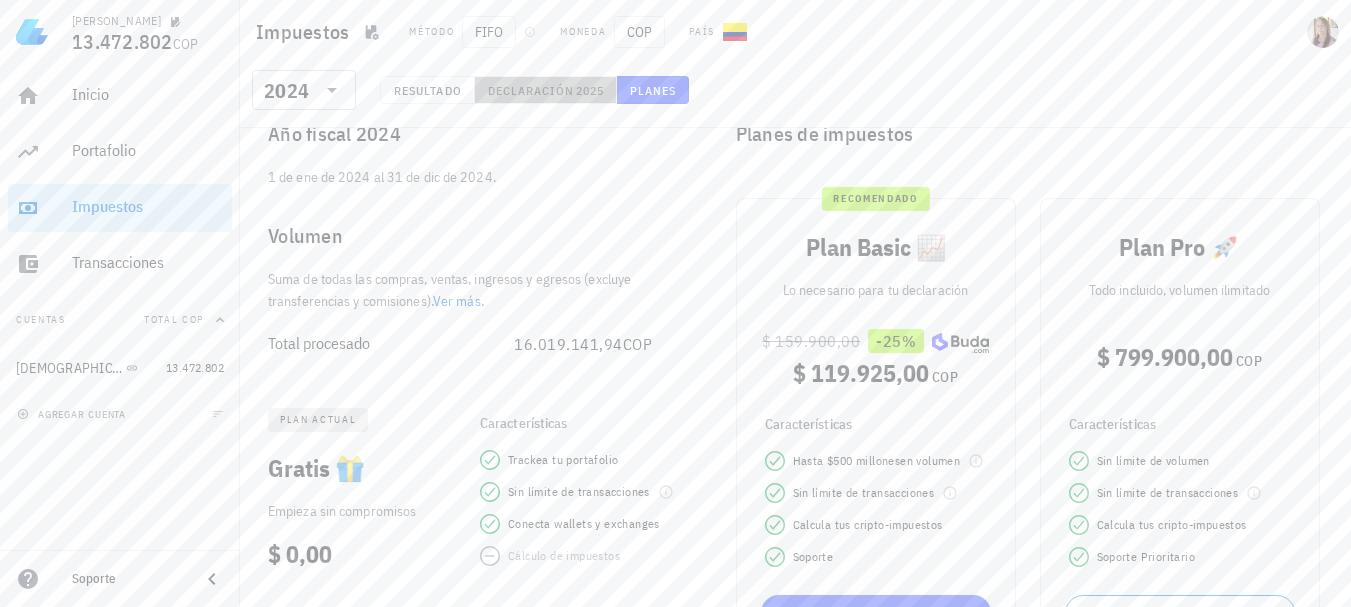 click on "2025" at bounding box center [589, 90] 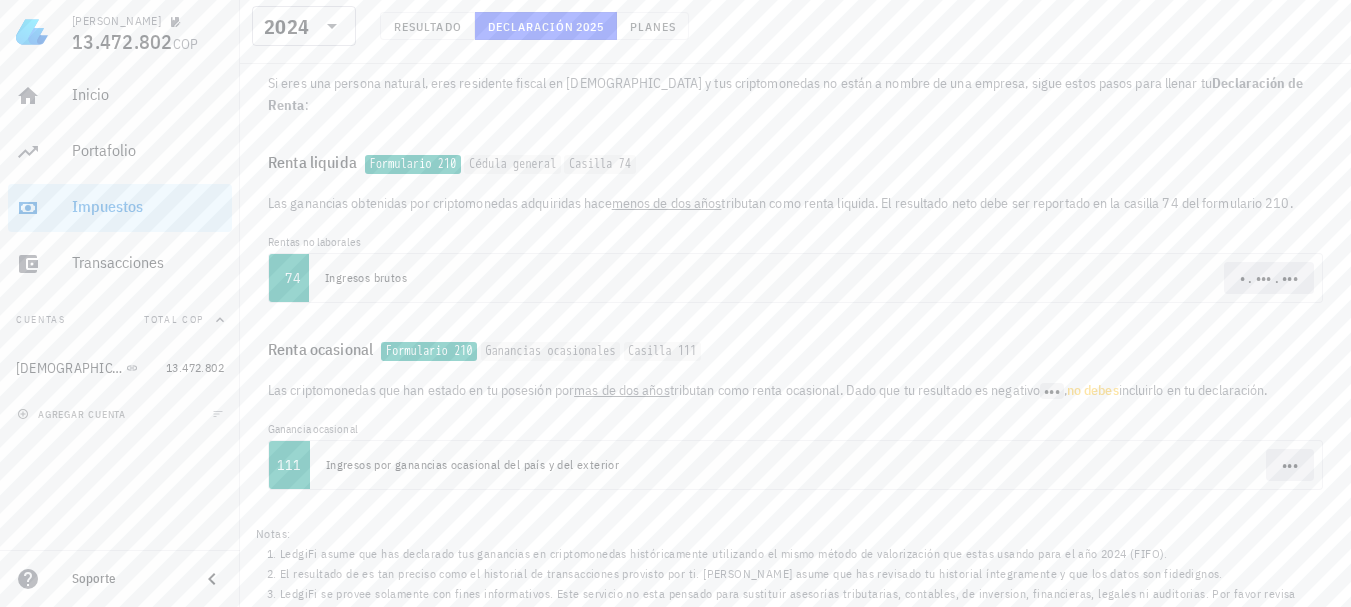 scroll, scrollTop: 301, scrollLeft: 0, axis: vertical 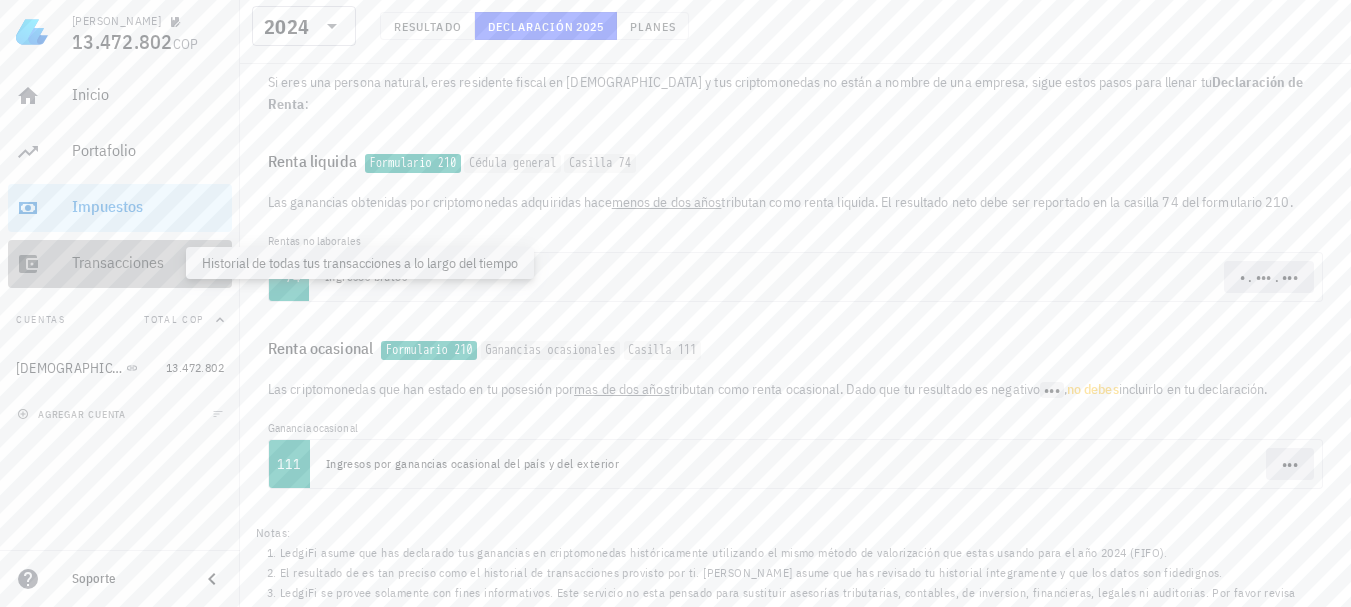 click on "Transacciones" at bounding box center [148, 262] 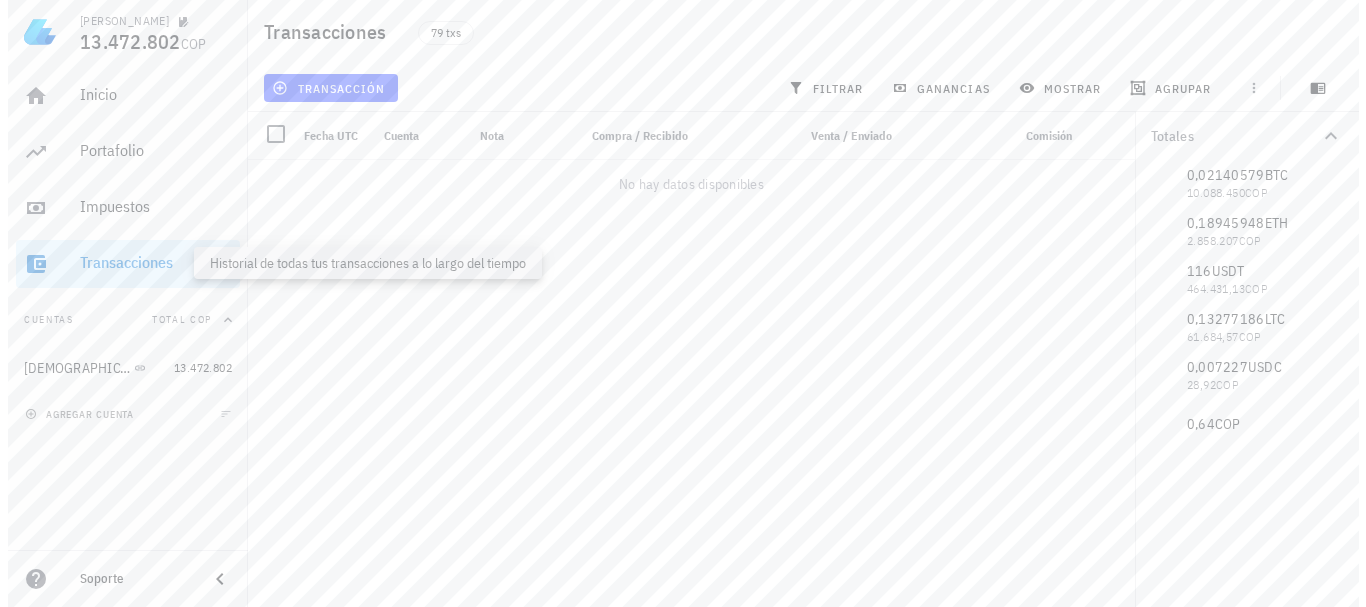 scroll, scrollTop: 0, scrollLeft: 0, axis: both 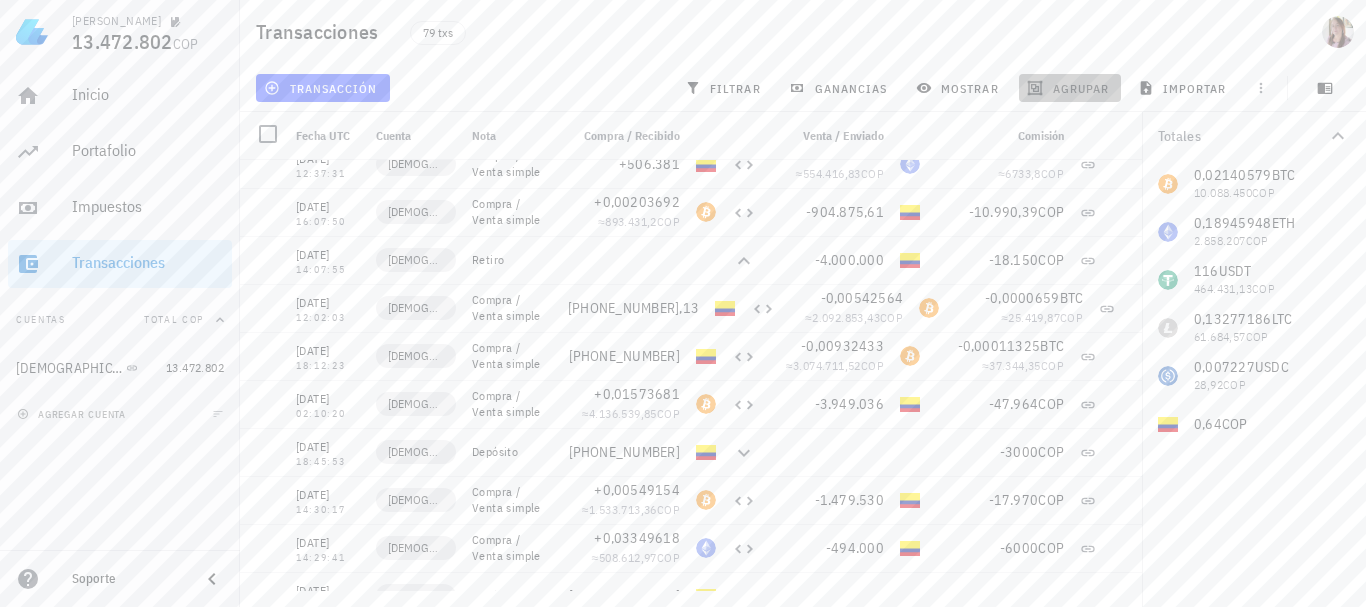 click on "agrupar" at bounding box center [1070, 88] 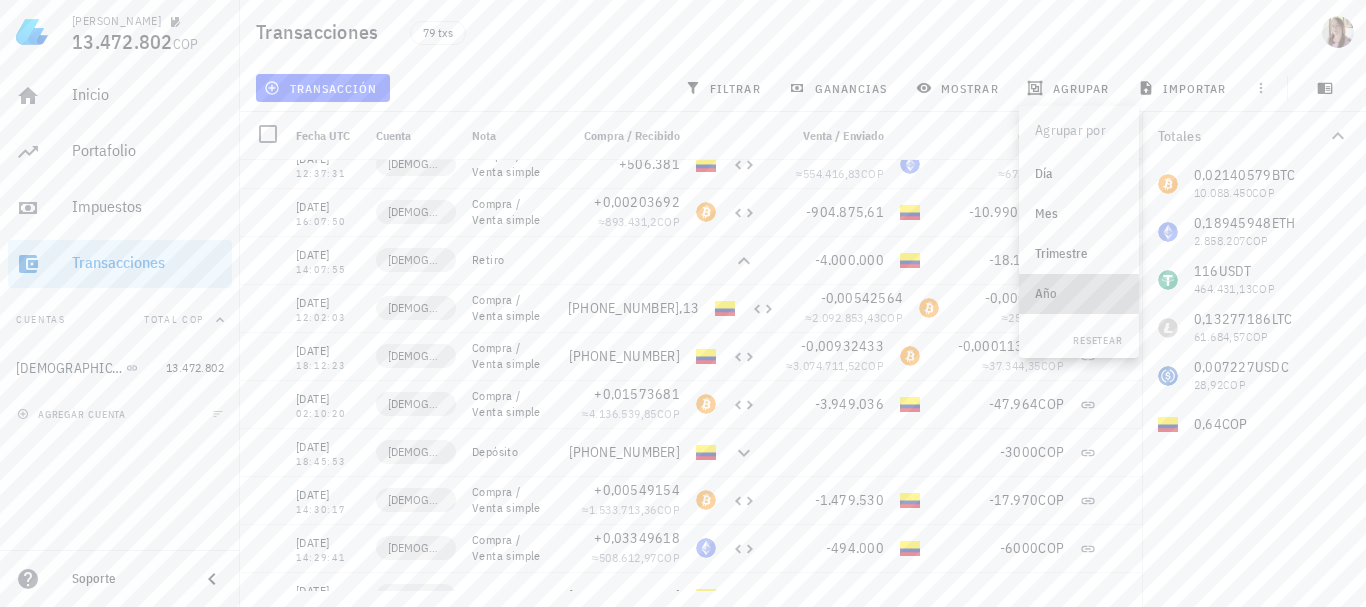 click on "Año" at bounding box center [1079, 294] 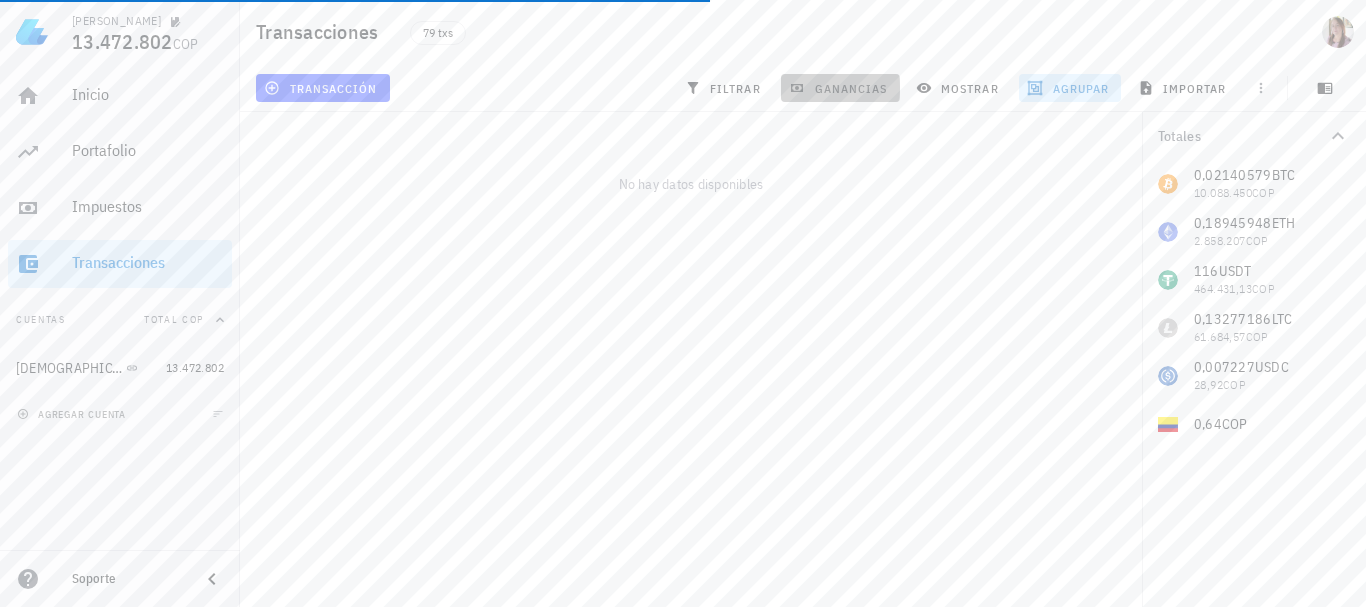 click on "ganancias" at bounding box center [840, 88] 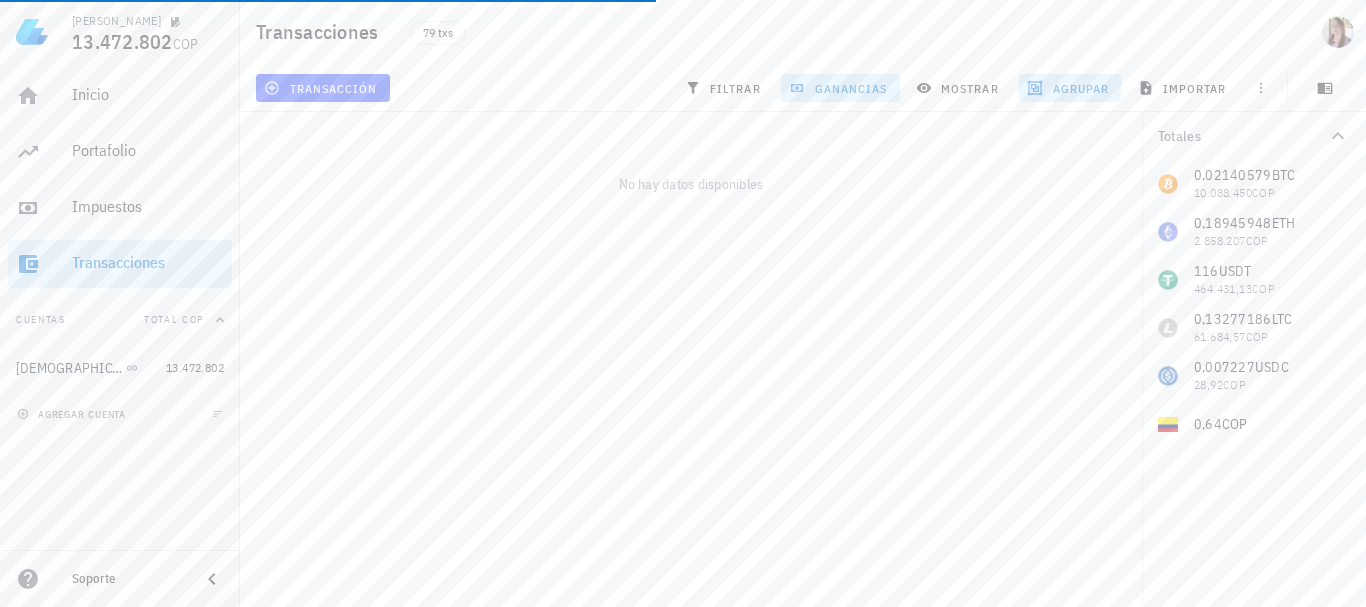 click on "Total
COP" at bounding box center (174, 319) 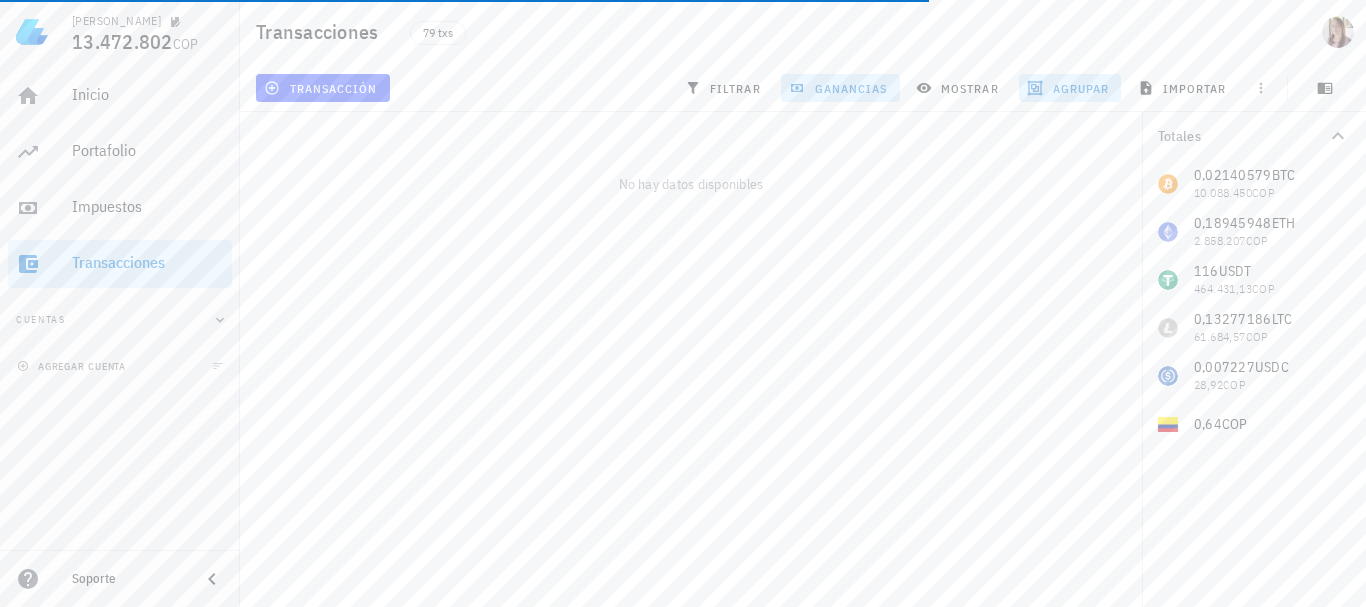 click on "Cuentas" at bounding box center (120, 320) 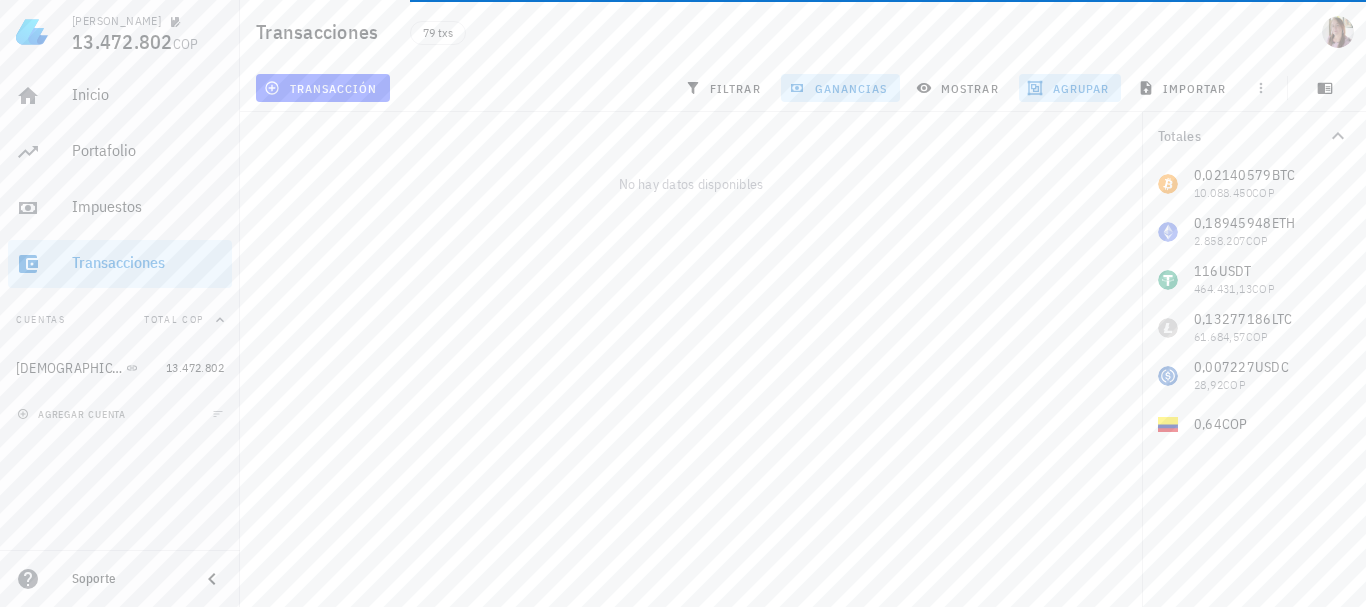 click on "Cuentas
Total
COP" at bounding box center [120, 320] 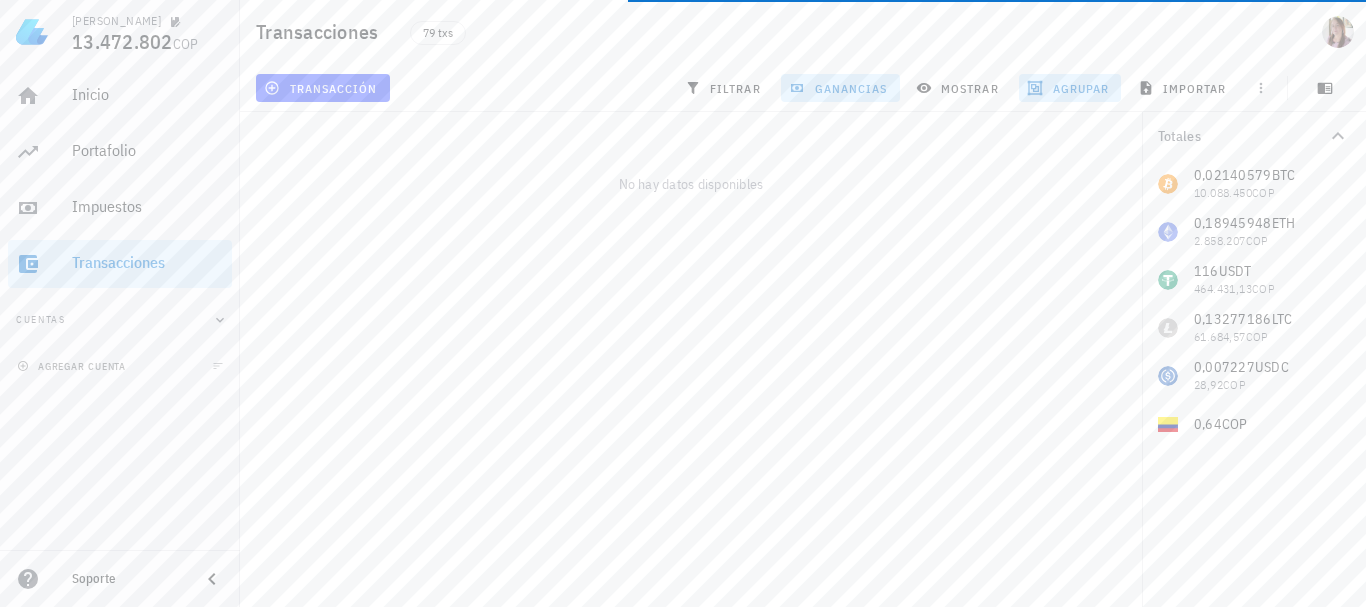 click on "Cuentas" at bounding box center [120, 320] 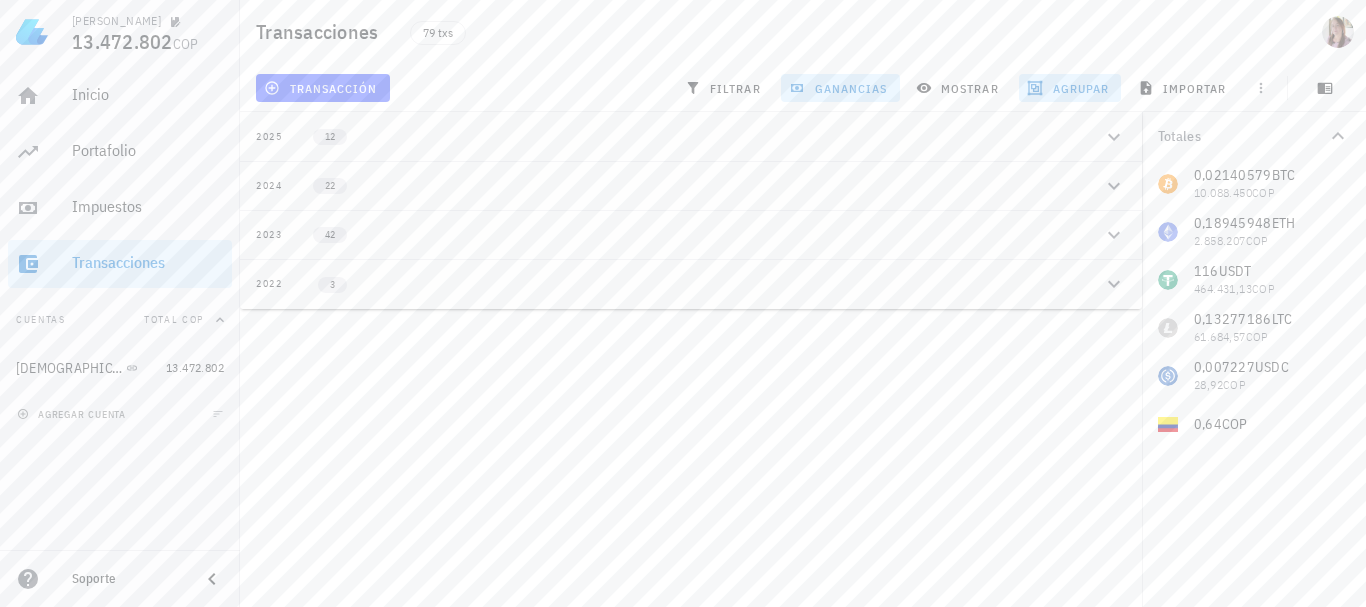 click on "2024" at bounding box center (269, 186) 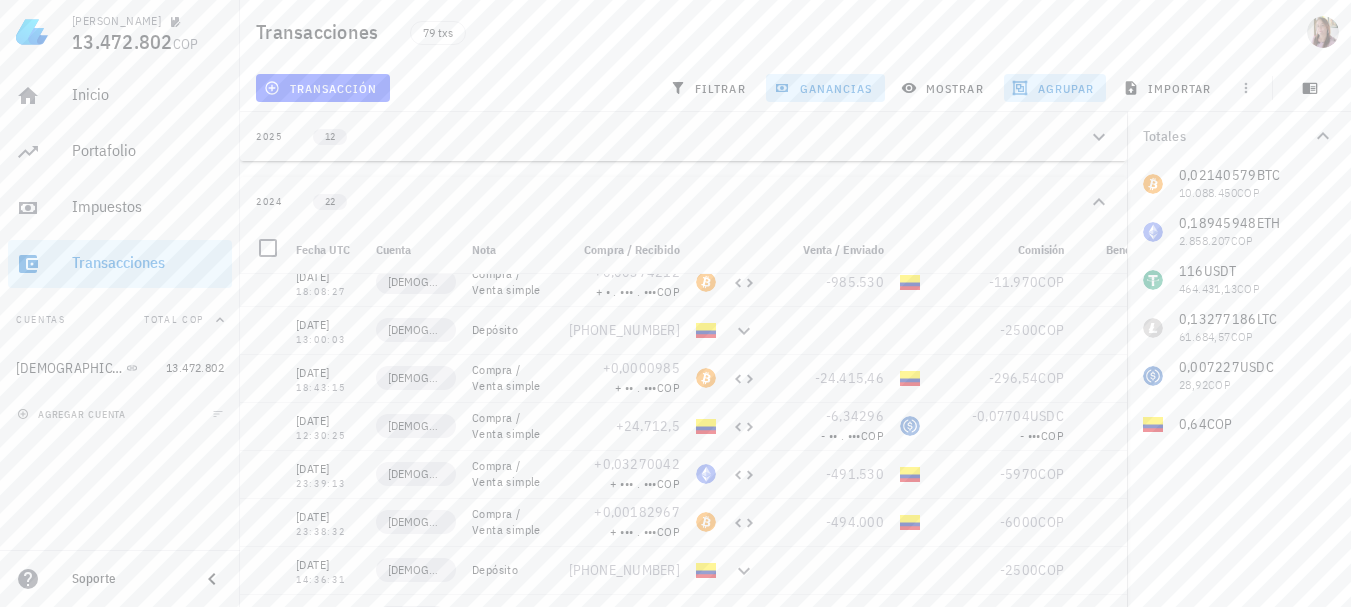 scroll, scrollTop: 576, scrollLeft: 0, axis: vertical 